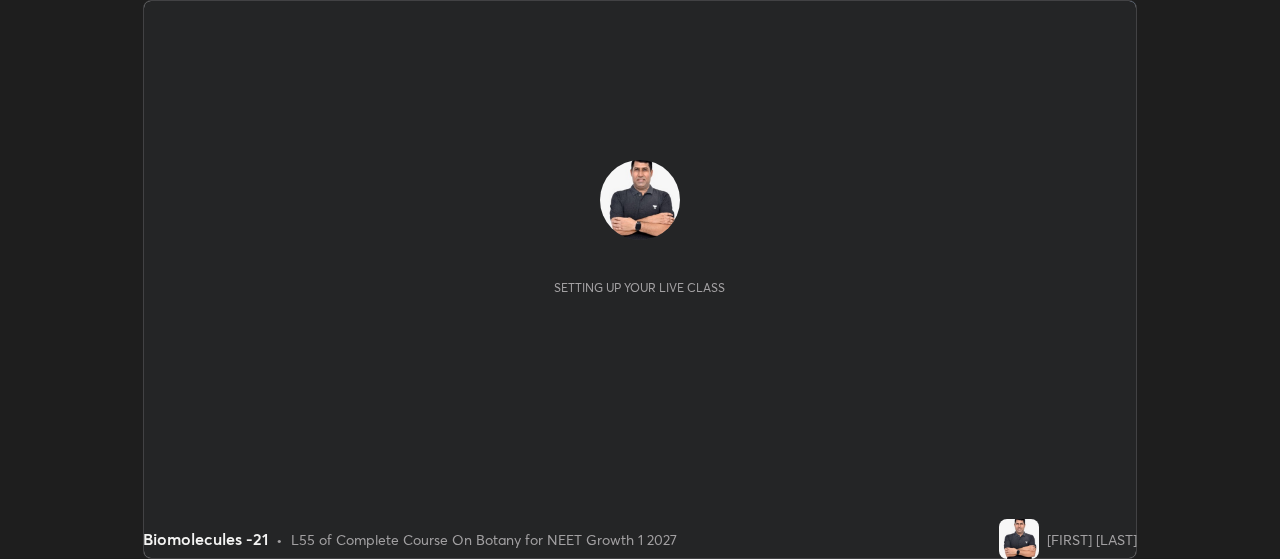 scroll, scrollTop: 0, scrollLeft: 0, axis: both 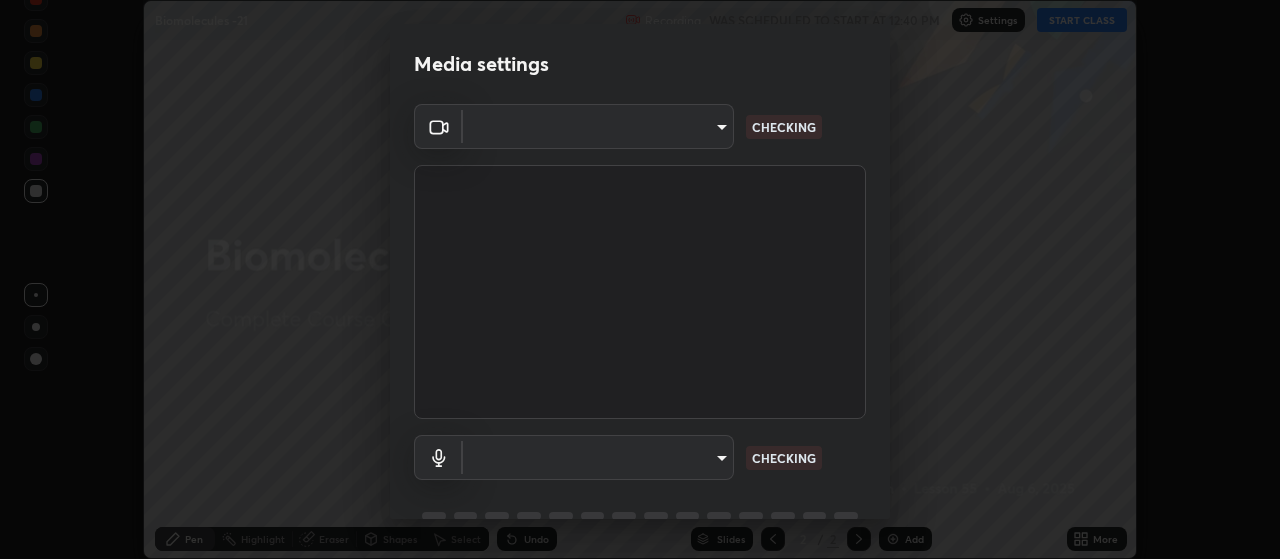 type on "[HASH]" 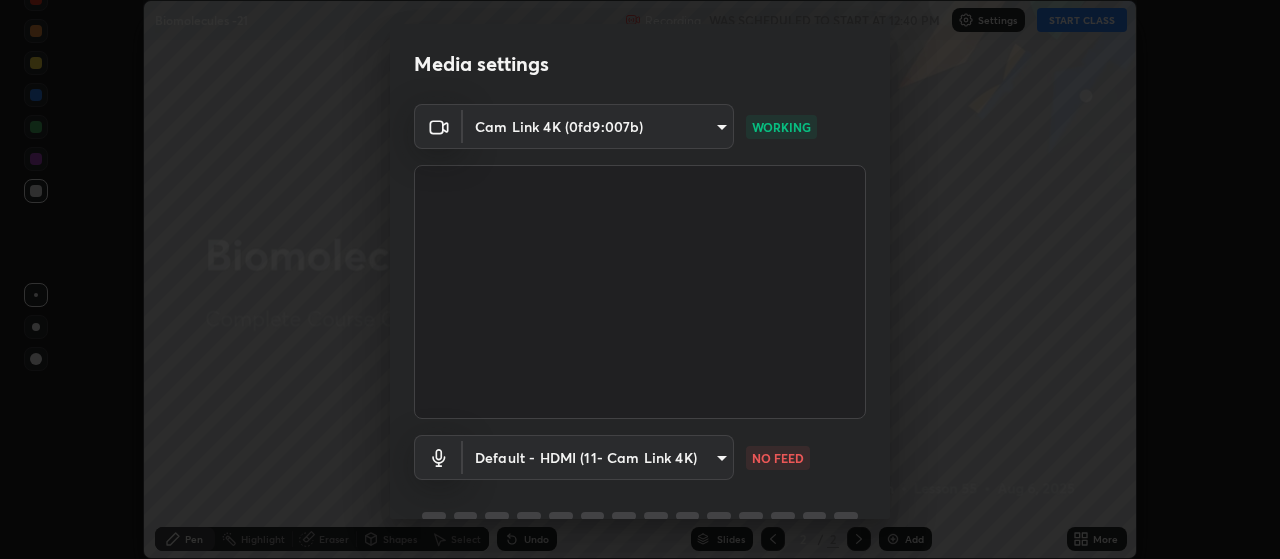 click on "Erase all Biomolecules -21 Recording WAS SCHEDULED TO START AT  12:40 PM Settings START CLASS Setting up your live class Biomolecules -21 • L55 of Complete Course On Botany for NEET Growth 1 2027 [FIRST] [LAST] Pen Highlight Eraser Shapes Select Undo Slides 2 / 2 Add More No doubts shared Encourage your learners to ask a doubt for better clarity Report an issue Reason for reporting Buffering Chat not working Audio - Video sync issue Educator video quality low ​ Attach an image Report Media settings Cam Link 4K (0fd9:007b) [HASH] WORKING Default - HDMI (11- Cam Link 4K) default NO FEED 1 / 5 Next" at bounding box center (640, 279) 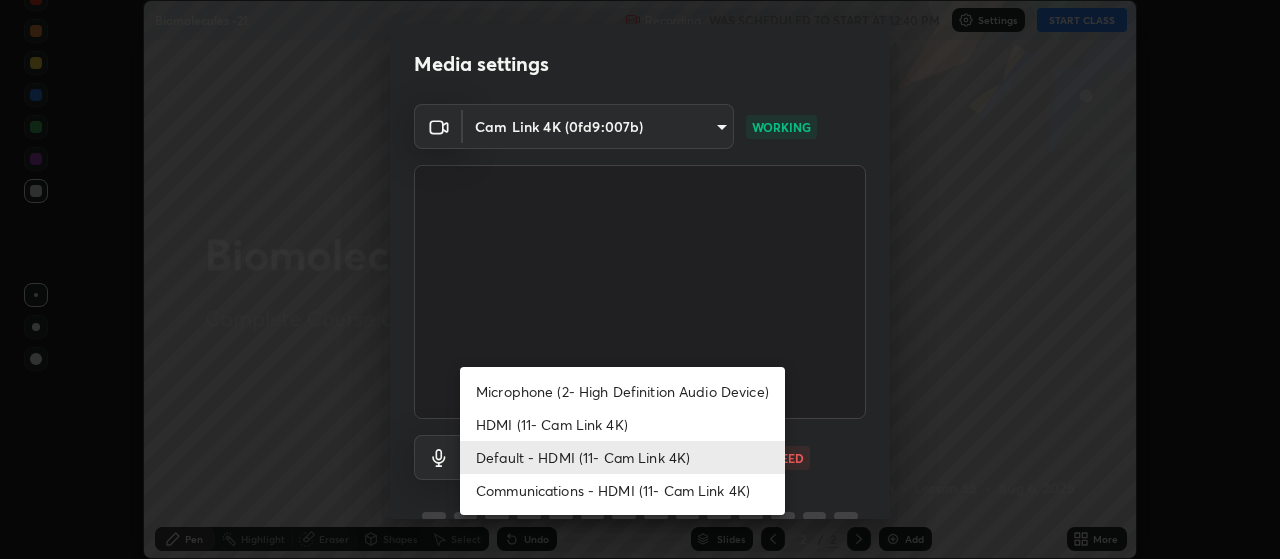 click on "Microphone (2- High Definition Audio Device)" at bounding box center [622, 391] 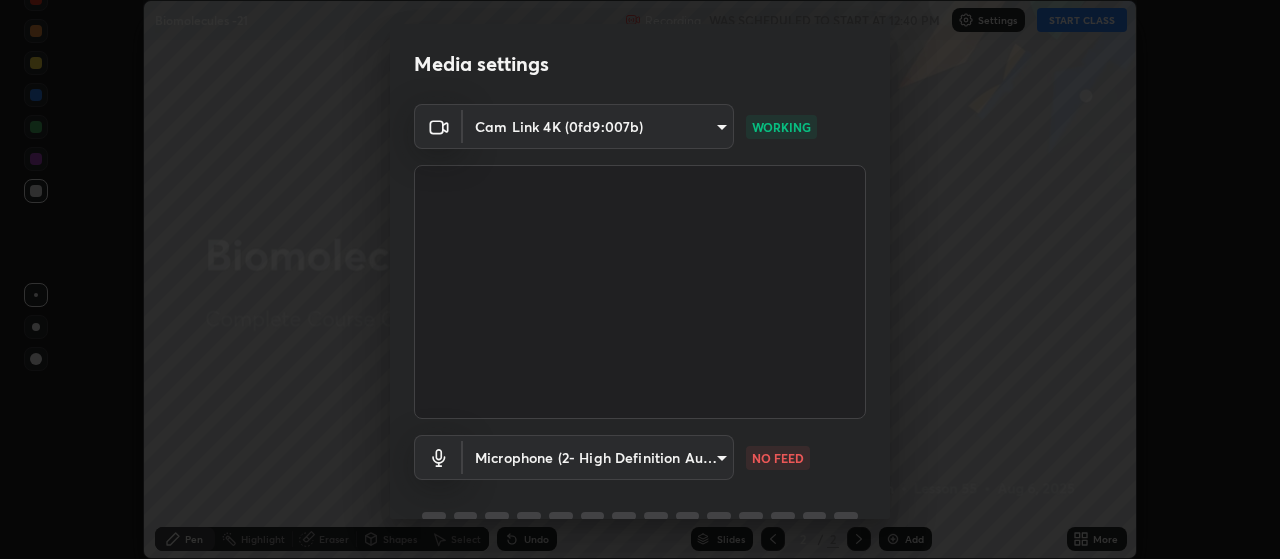 click on "Erase all Biomolecules -21 Recording WAS SCHEDULED TO START AT  12:40 PM Settings START CLASS Setting up your live class Biomolecules -21 • L55 of Complete Course On Botany for NEET Growth 1 2027 [FIRST] [LAST] Pen Highlight Eraser Shapes Select Undo Slides 2 / 2 Add More No doubts shared Encourage your learners to ask a doubt for better clarity Report an issue Reason for reporting Buffering Chat not working Audio - Video sync issue Educator video quality low ​ Attach an image Report Media settings Cam Link 4K (0fd9:007b) [HASH] WORKING Microphone (2- High Definition Audio Device) [HASH] NO FEED 1 / 5 Next" at bounding box center [640, 279] 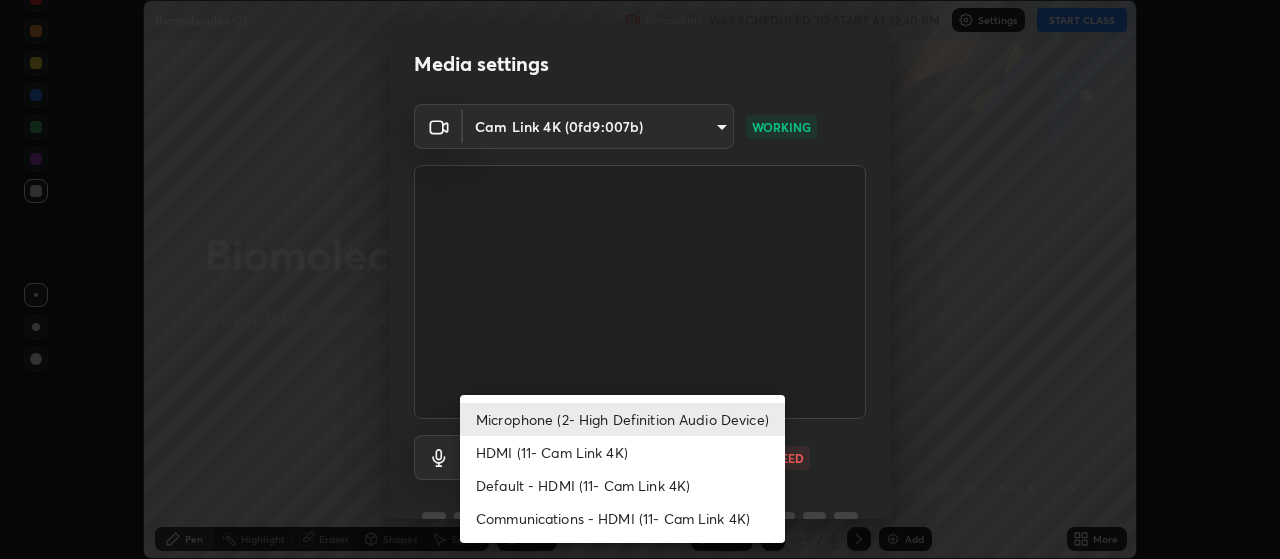 click on "HDMI (11- Cam Link 4K)" at bounding box center (622, 452) 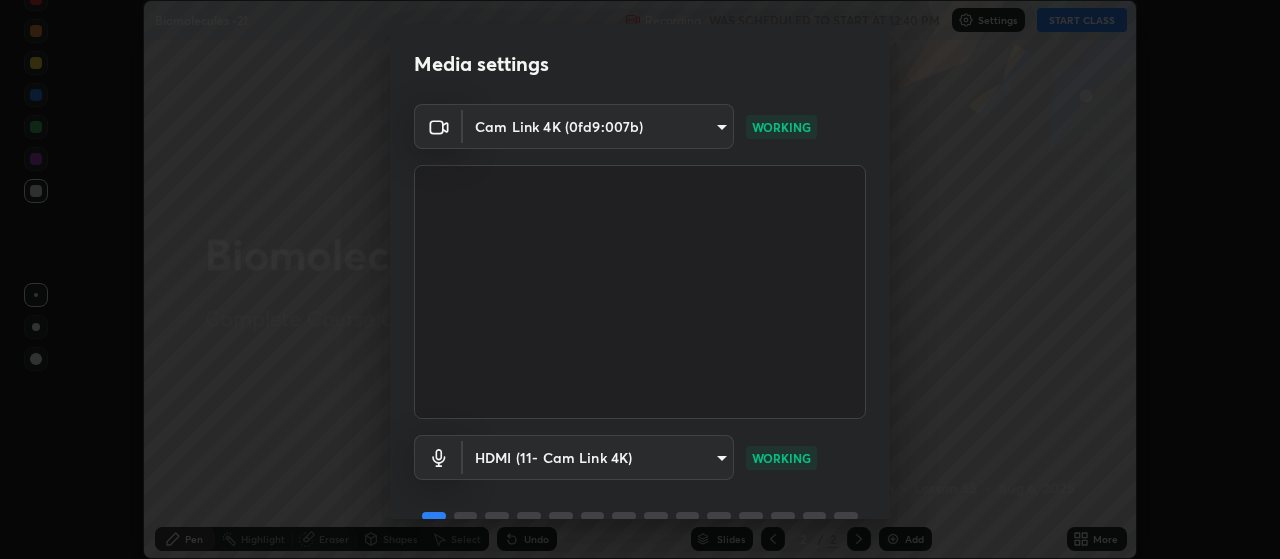 scroll, scrollTop: 97, scrollLeft: 0, axis: vertical 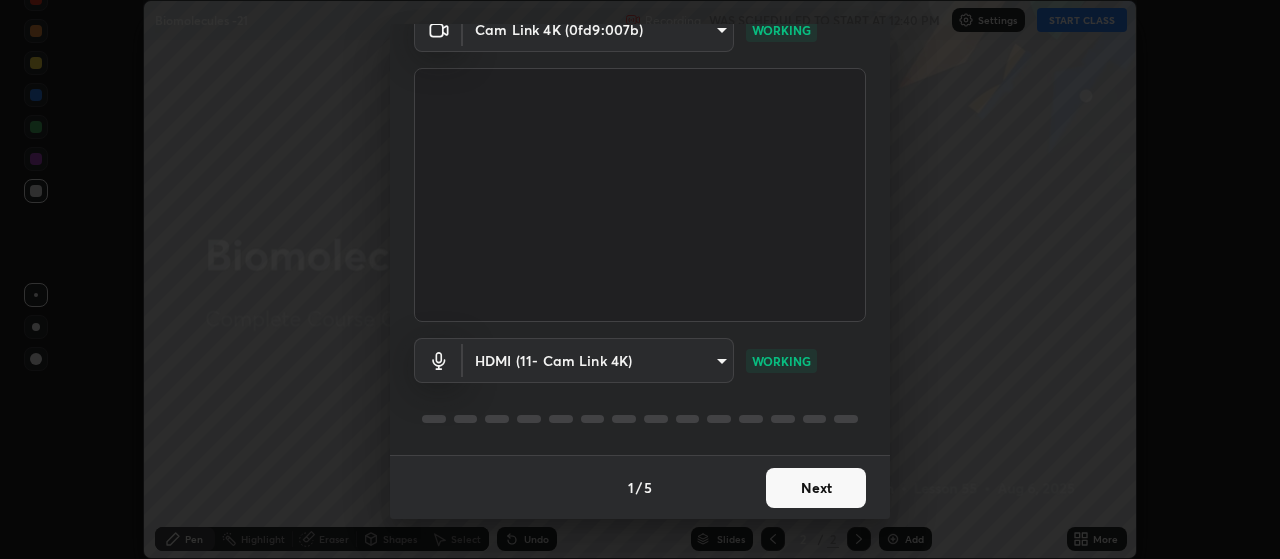 click on "Next" at bounding box center [816, 488] 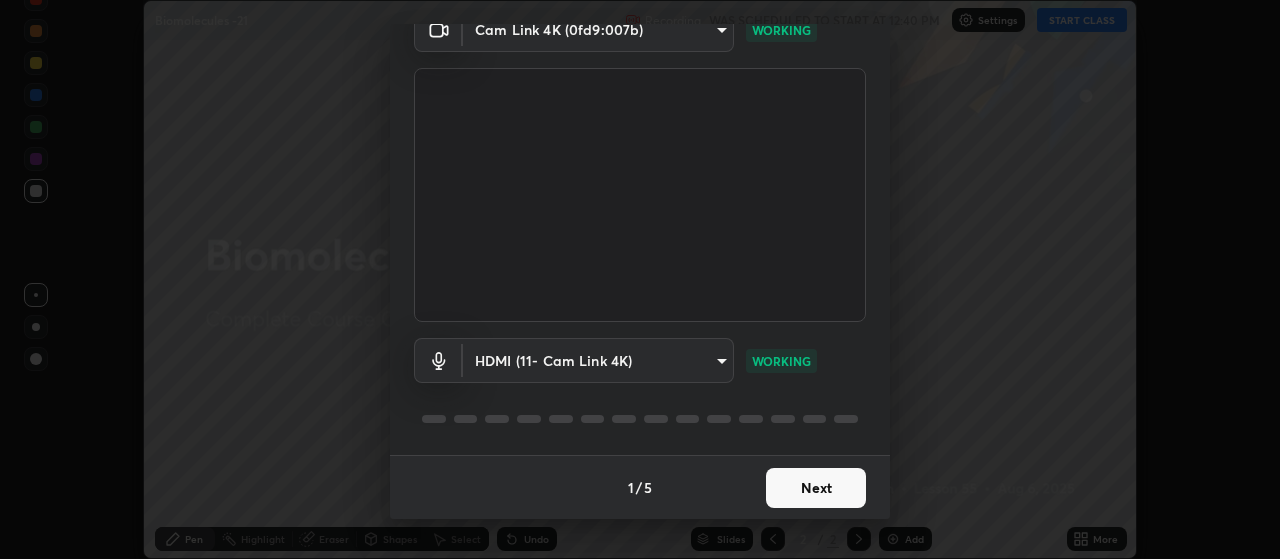 scroll, scrollTop: 0, scrollLeft: 0, axis: both 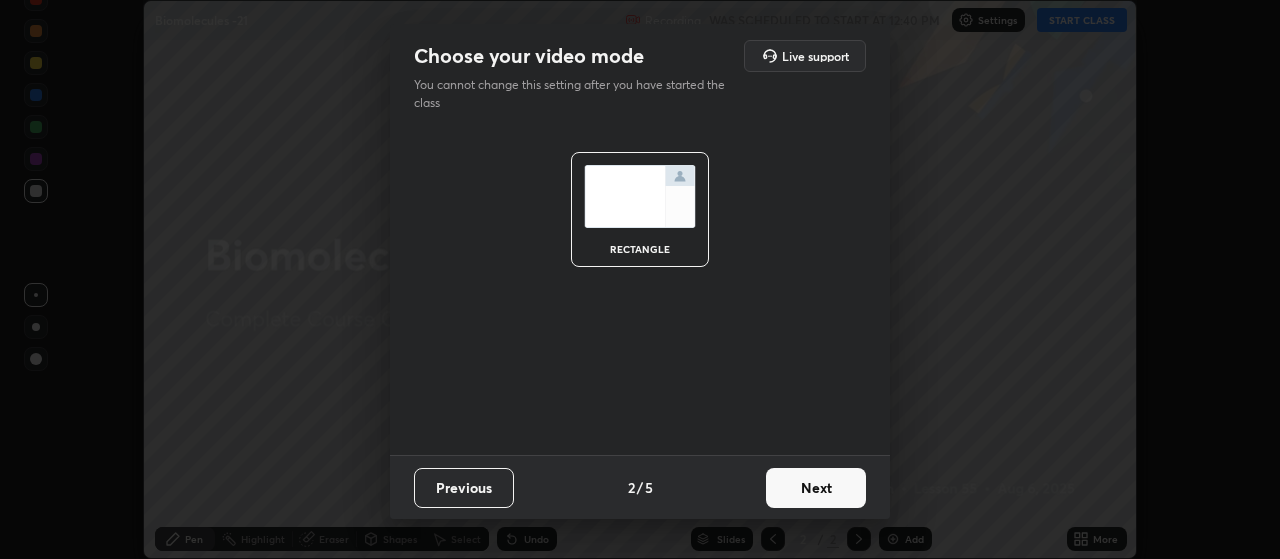 click on "Next" at bounding box center [816, 488] 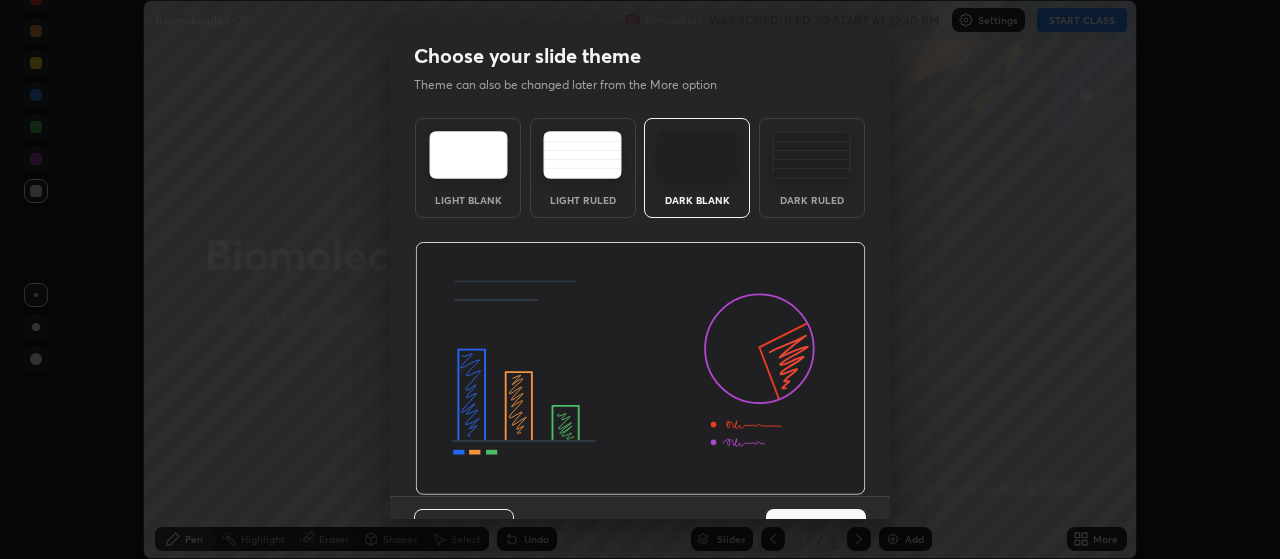 scroll, scrollTop: 41, scrollLeft: 0, axis: vertical 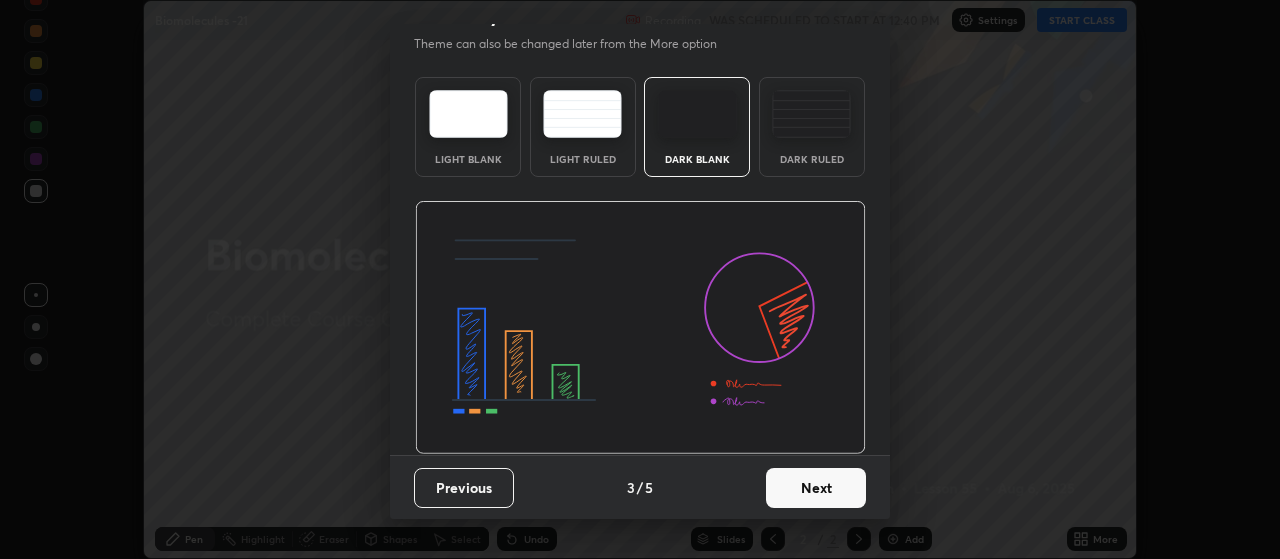 click on "Next" at bounding box center [816, 488] 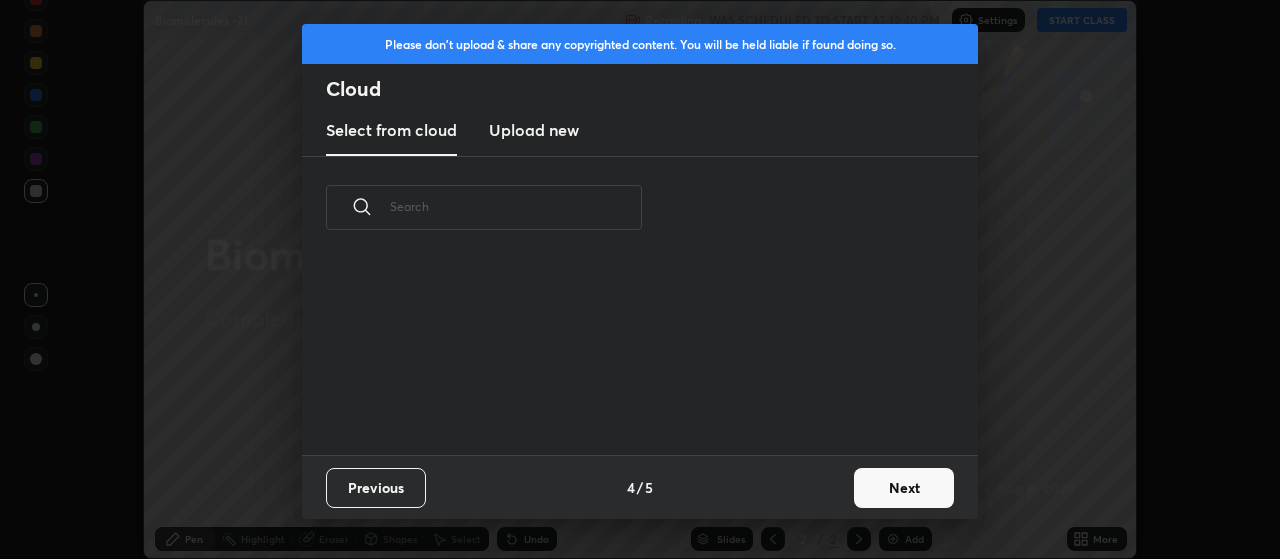 click on "Next" at bounding box center (904, 488) 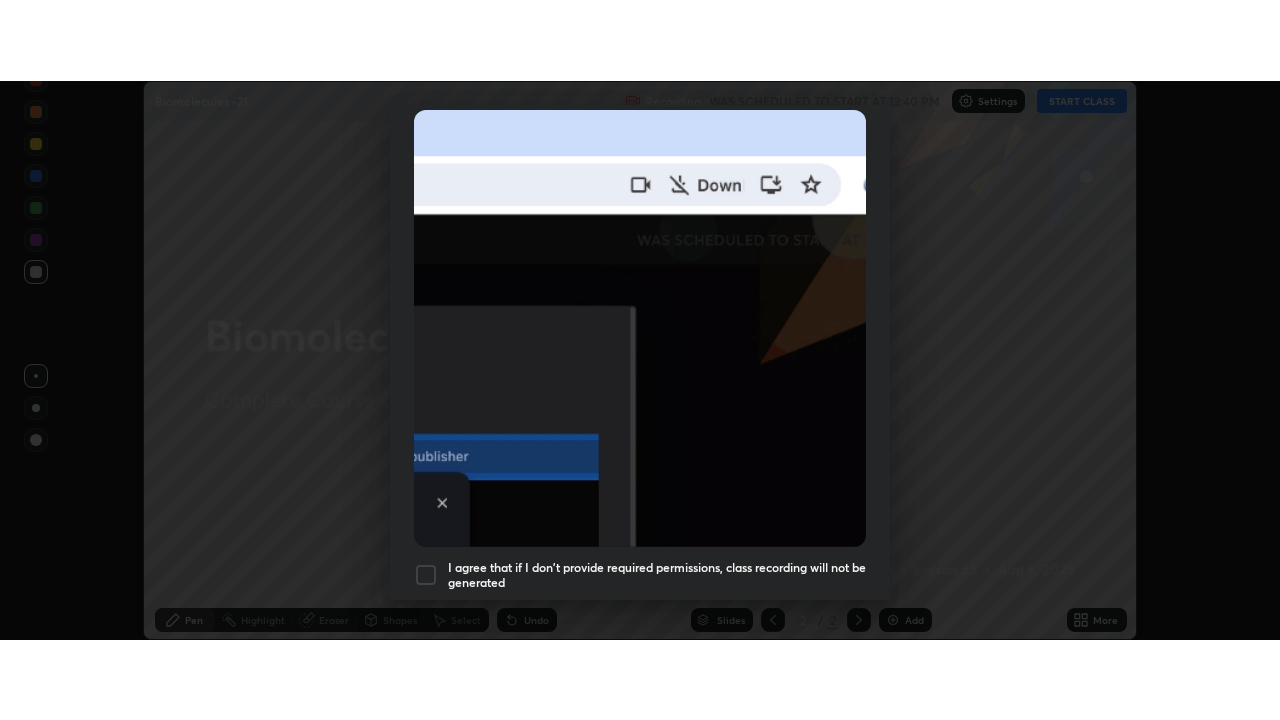 scroll, scrollTop: 505, scrollLeft: 0, axis: vertical 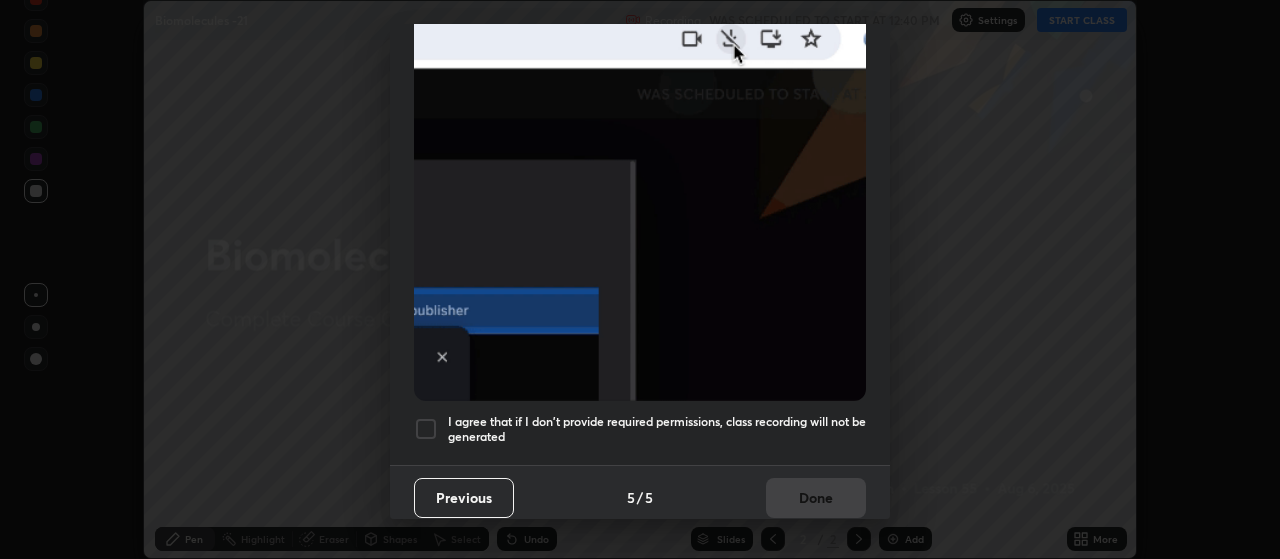 click at bounding box center (426, 429) 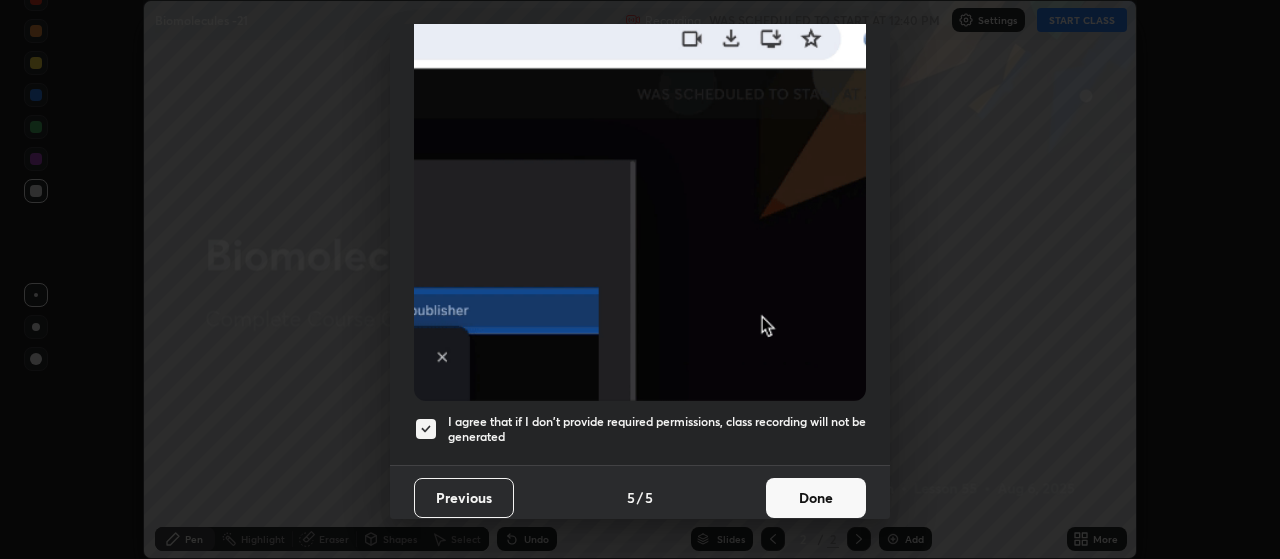 click on "Done" at bounding box center (816, 498) 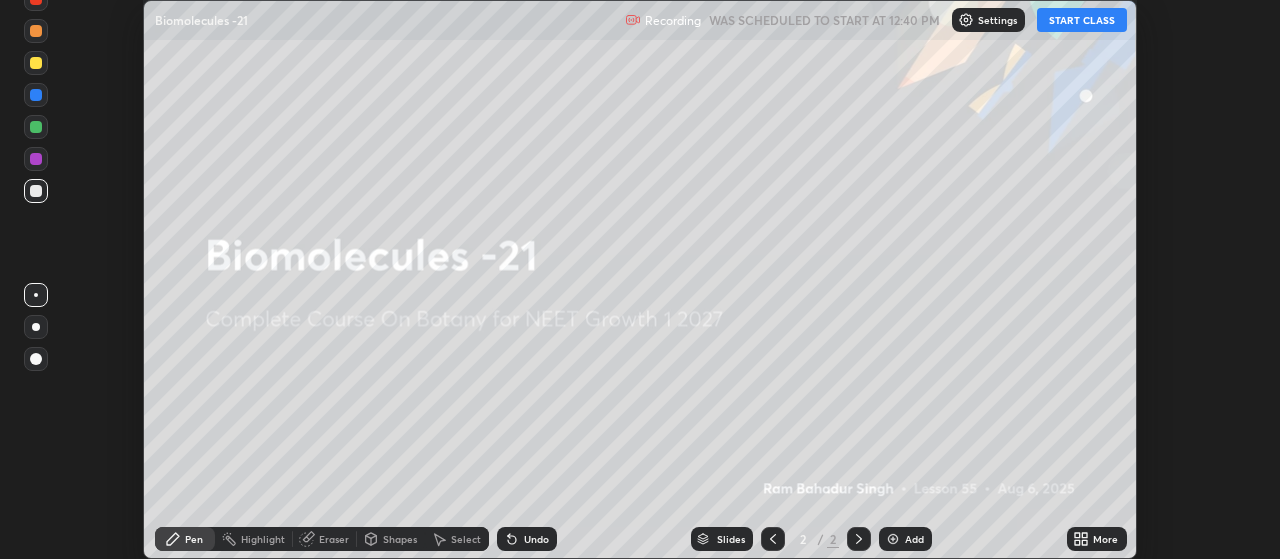 click on "START CLASS" at bounding box center [1082, 20] 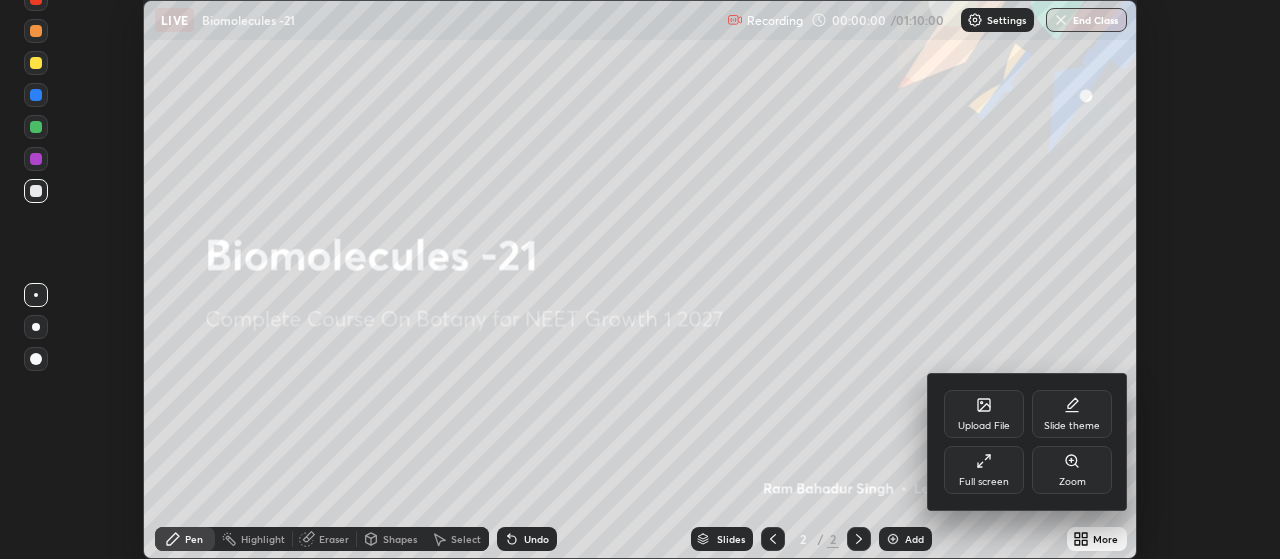 click 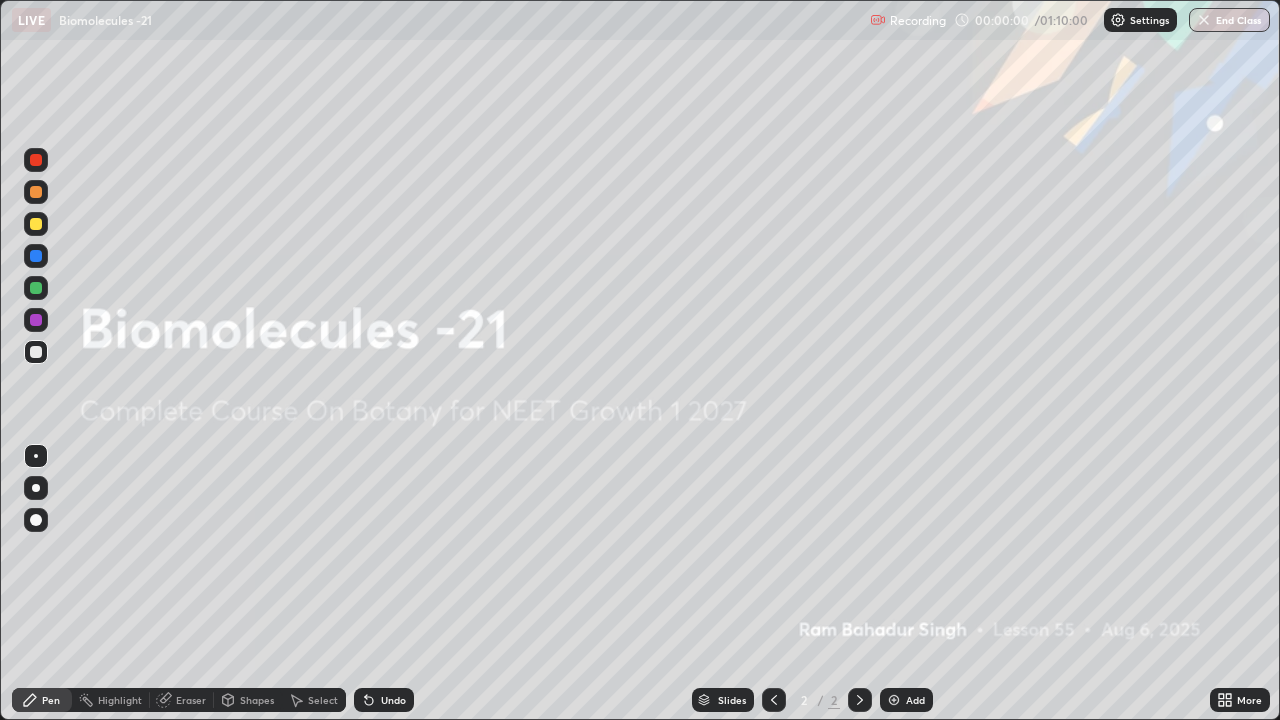 scroll, scrollTop: 99280, scrollLeft: 98720, axis: both 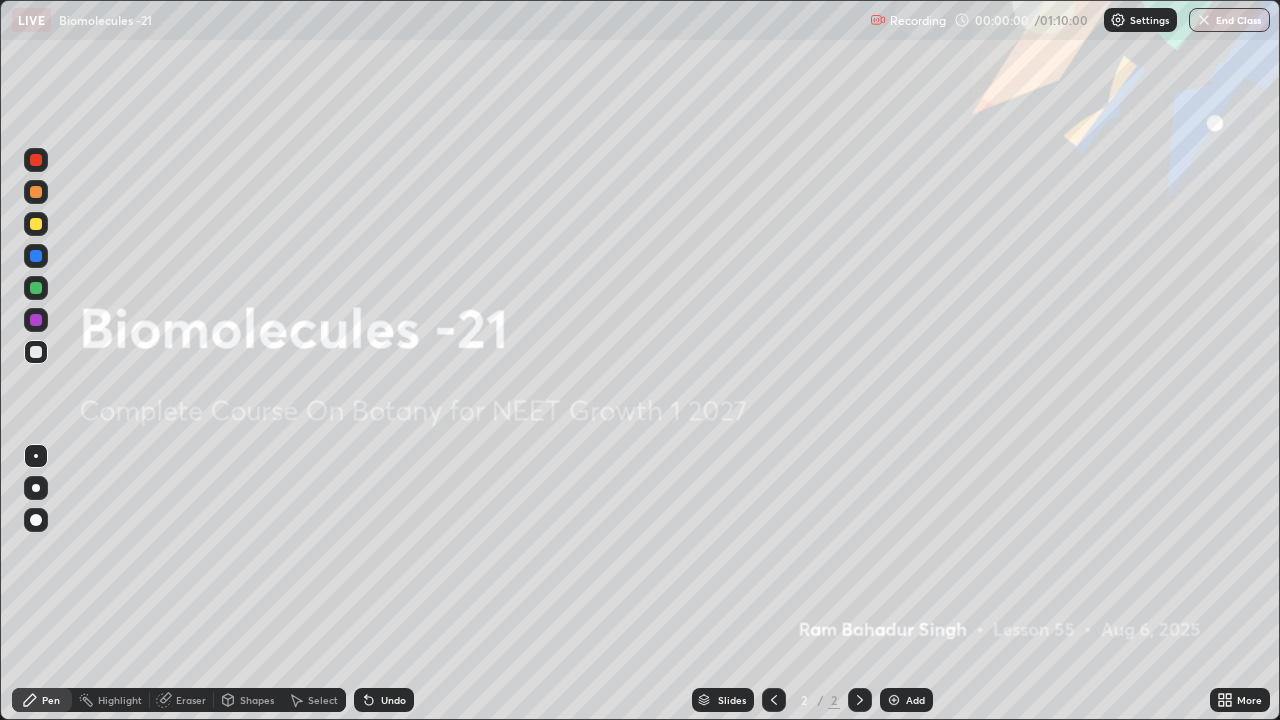 click at bounding box center (894, 700) 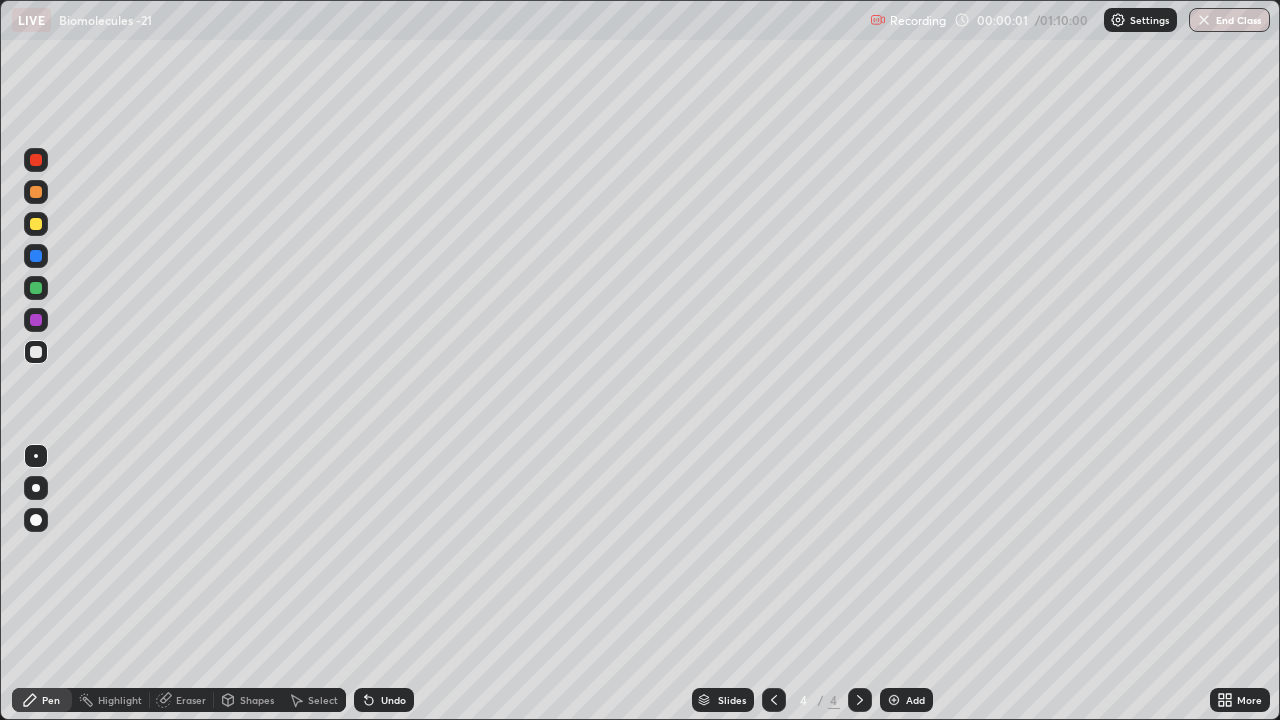 click at bounding box center [894, 700] 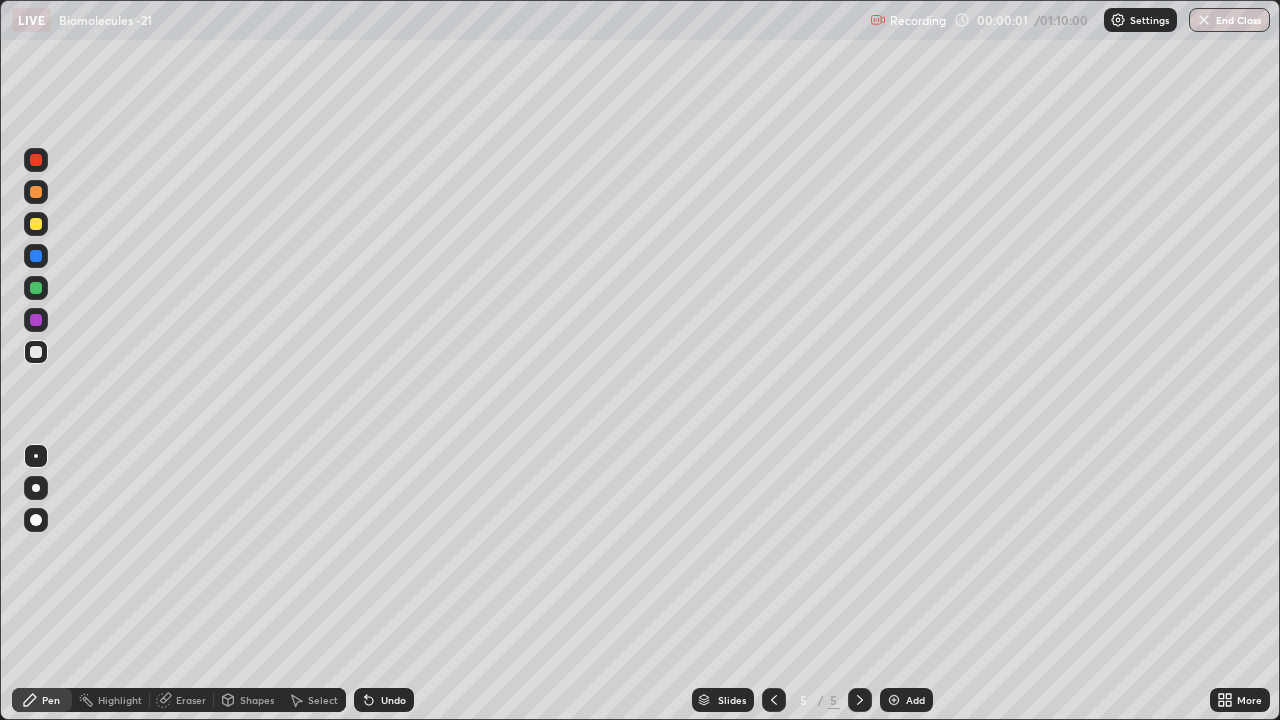 click at bounding box center [894, 700] 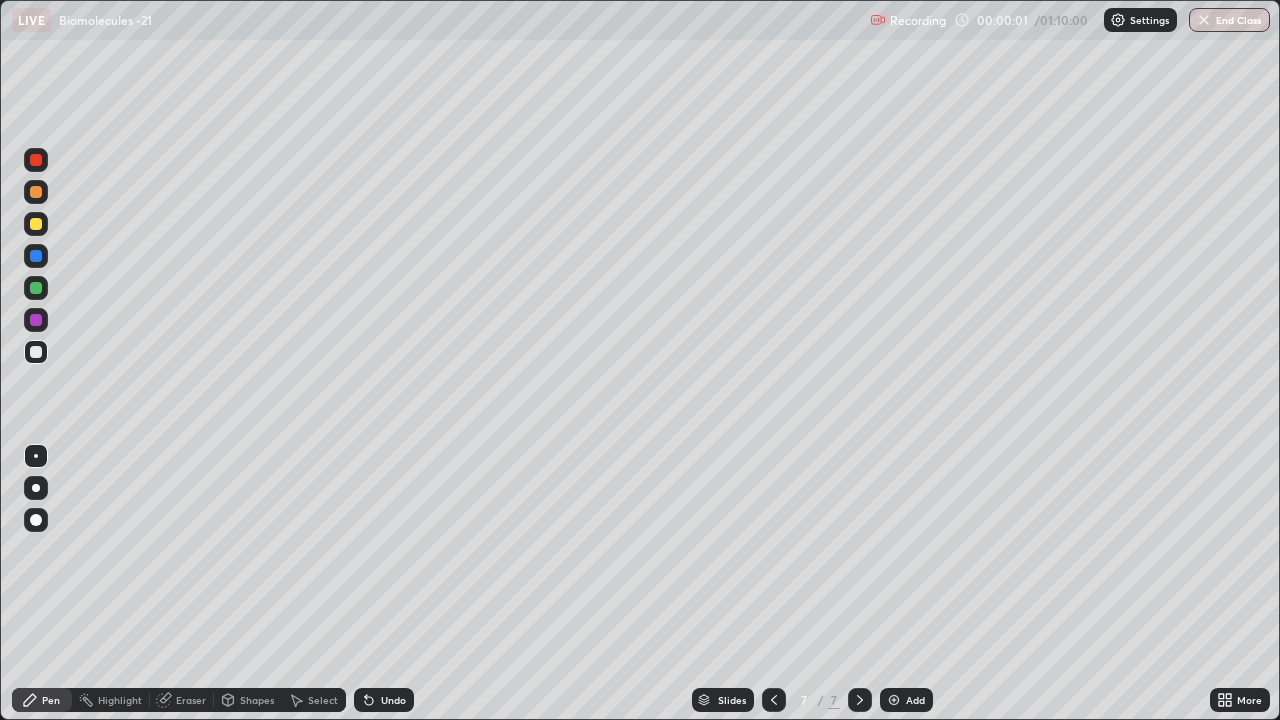 click at bounding box center (894, 700) 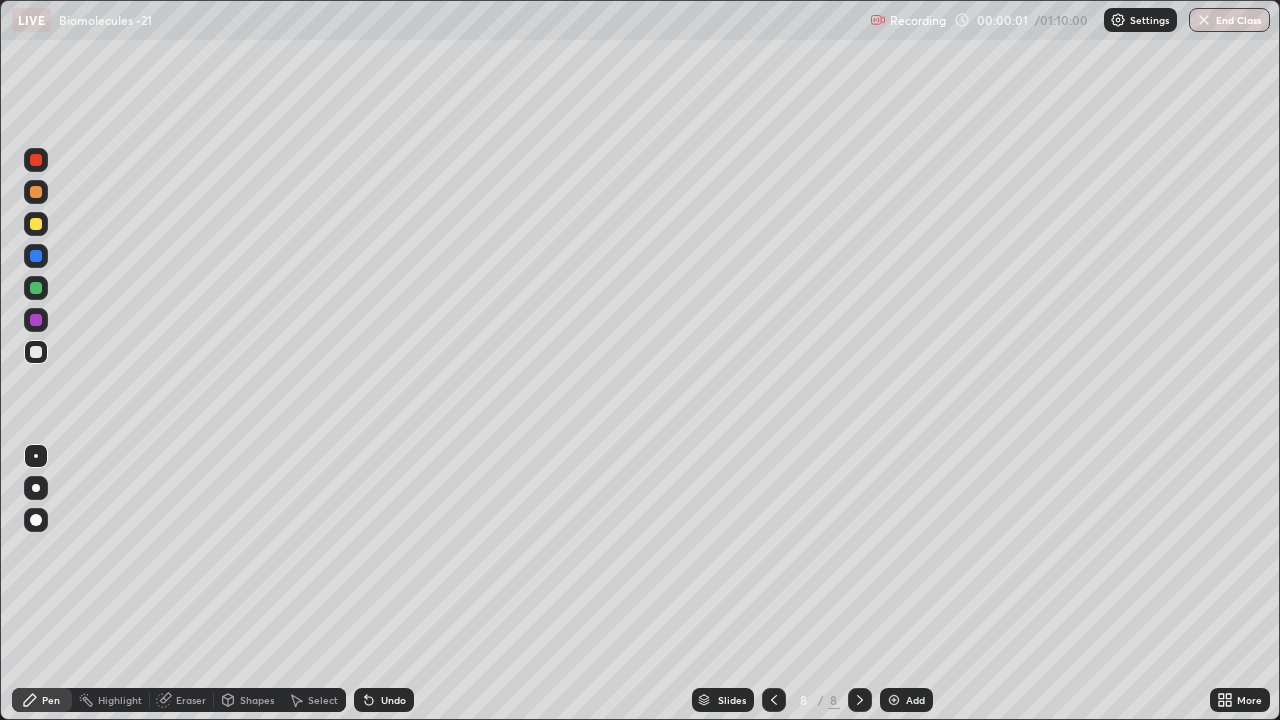 click at bounding box center (894, 700) 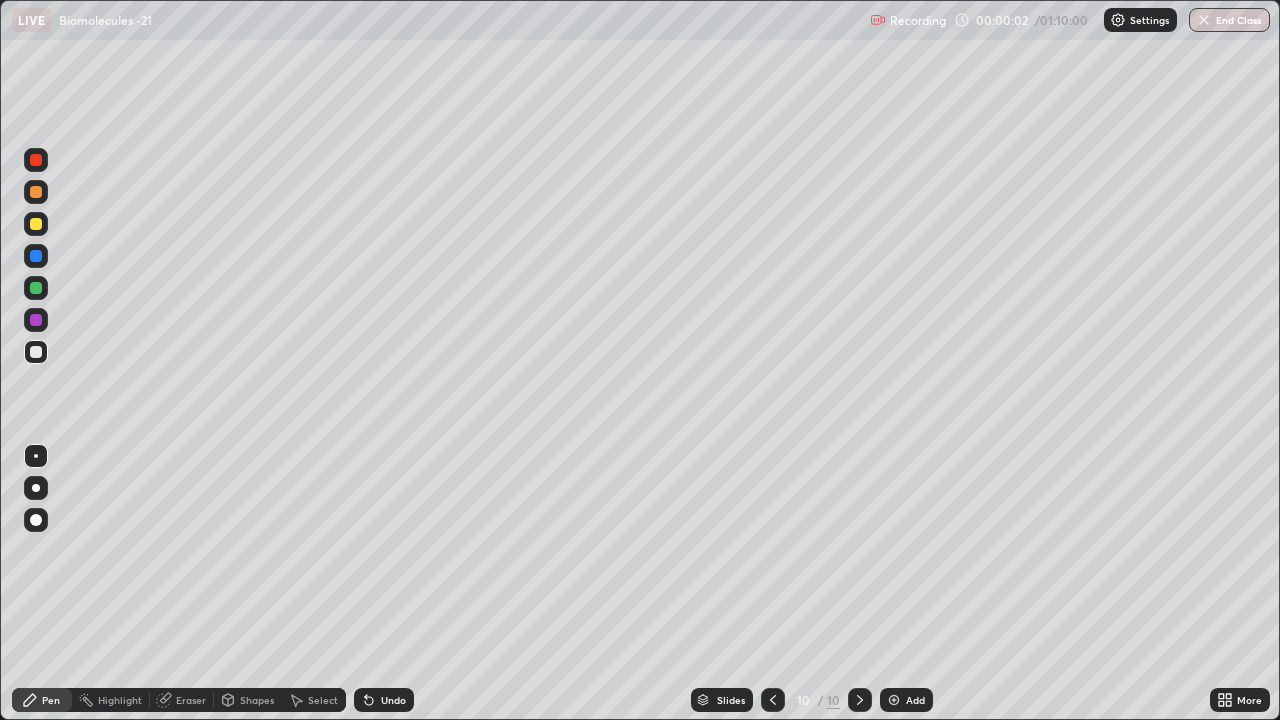 click at bounding box center (894, 700) 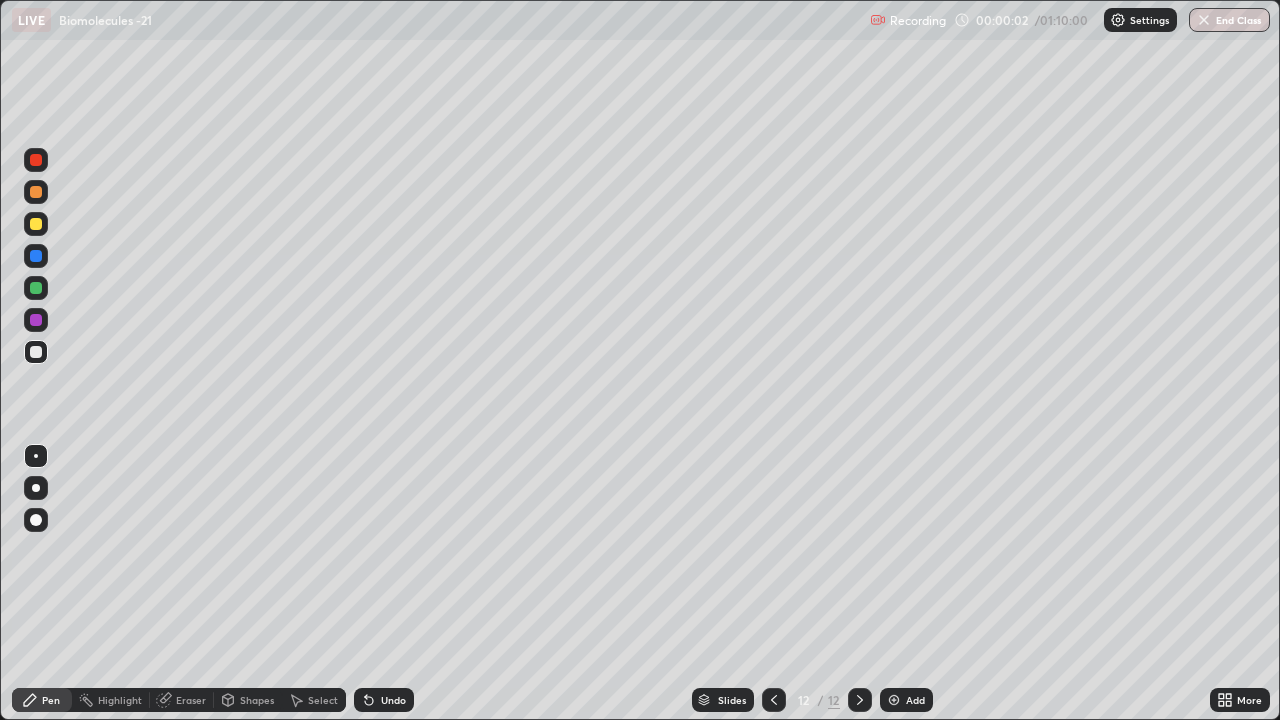 click at bounding box center (894, 700) 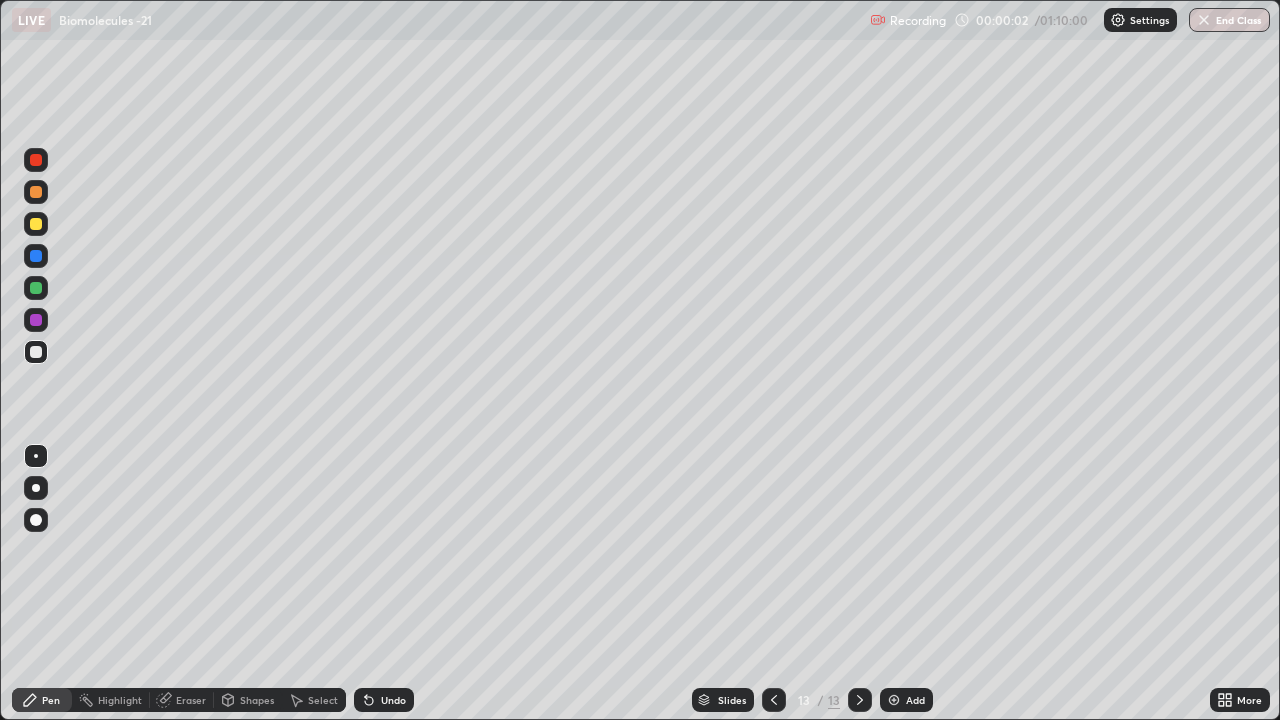 click 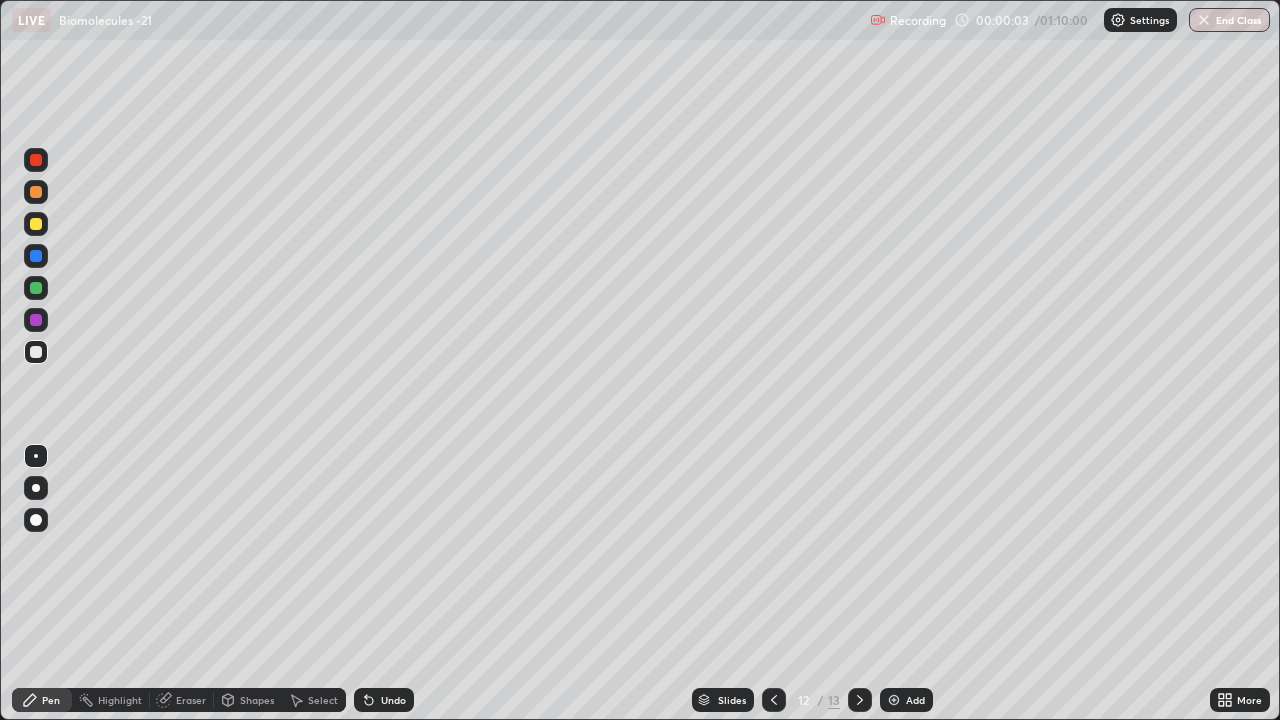 click 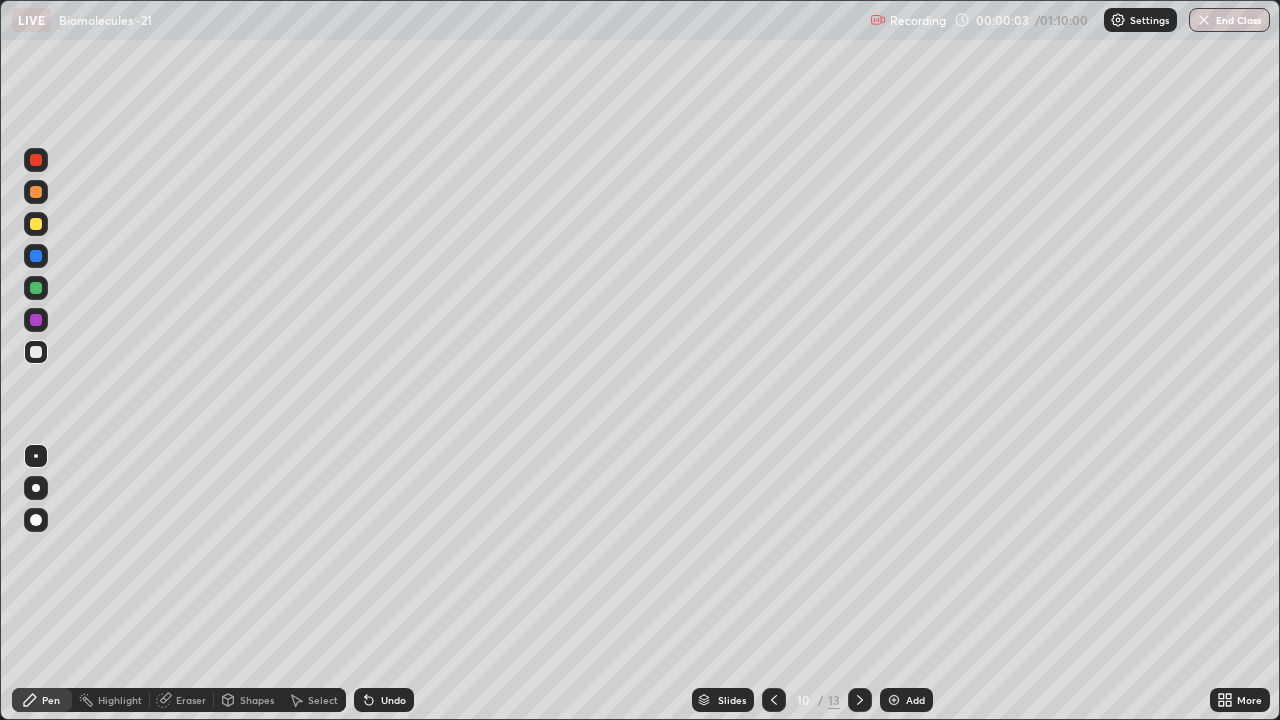 click 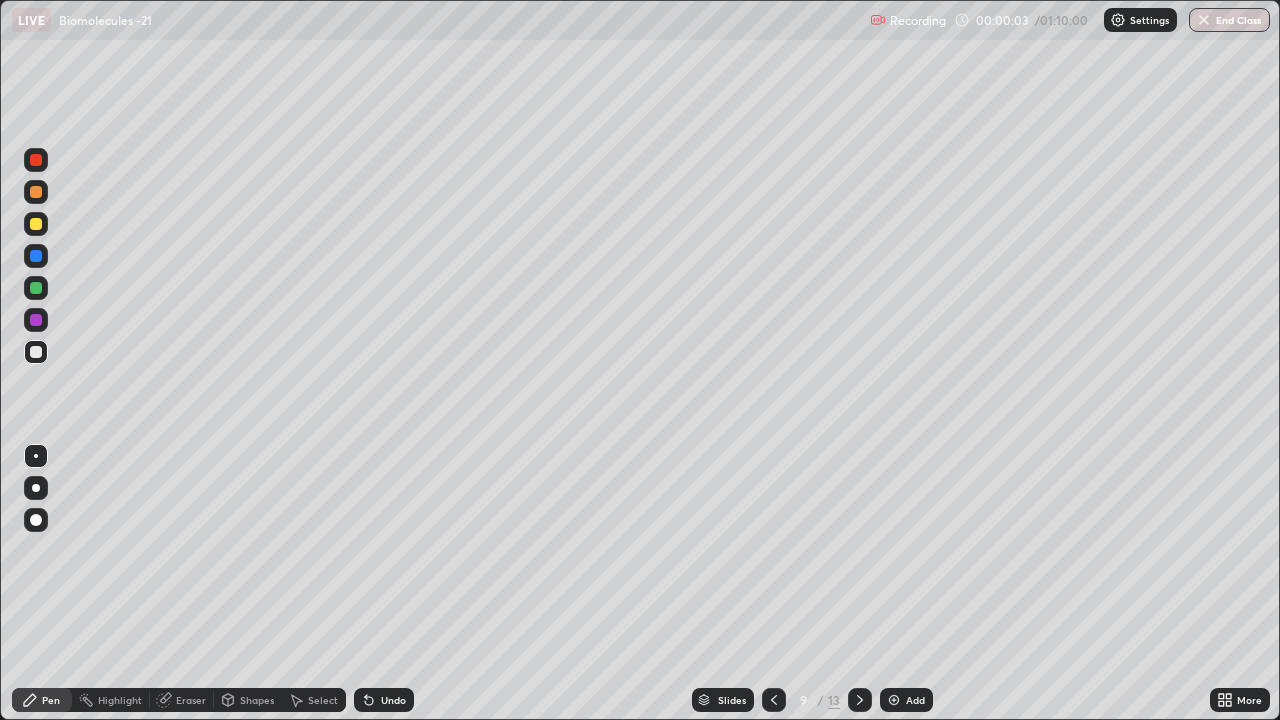 click 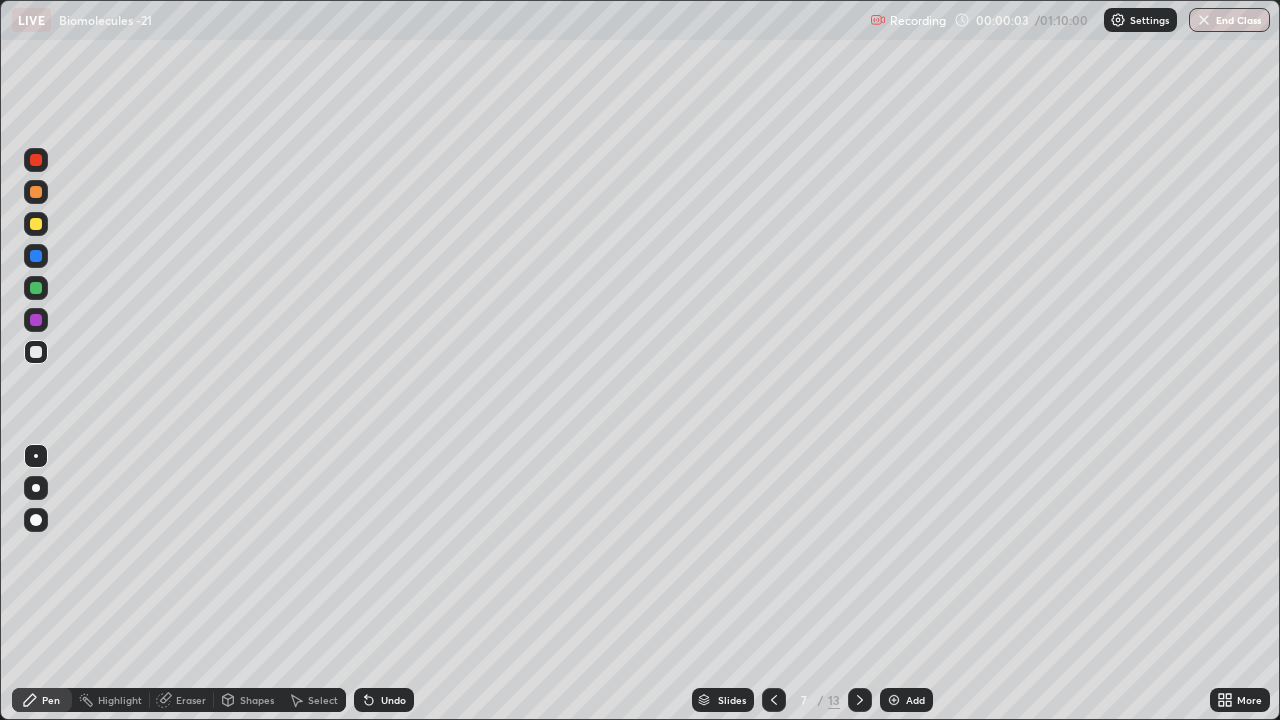 click 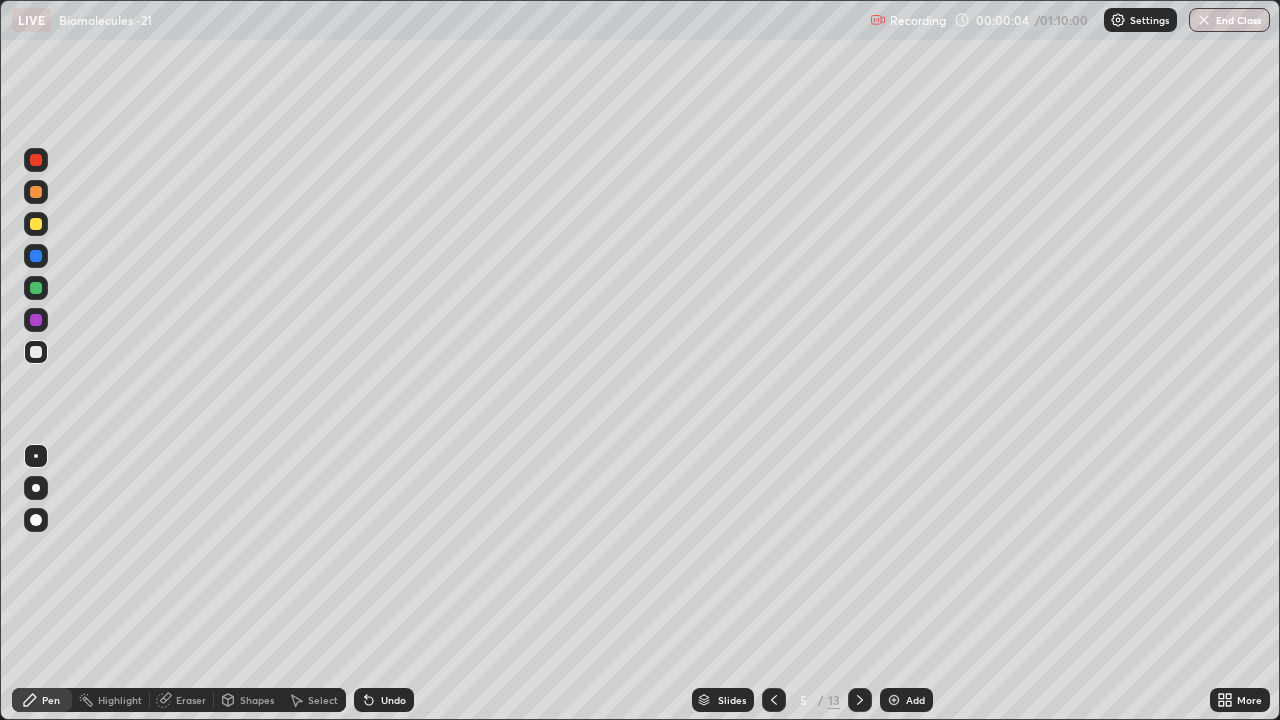 click 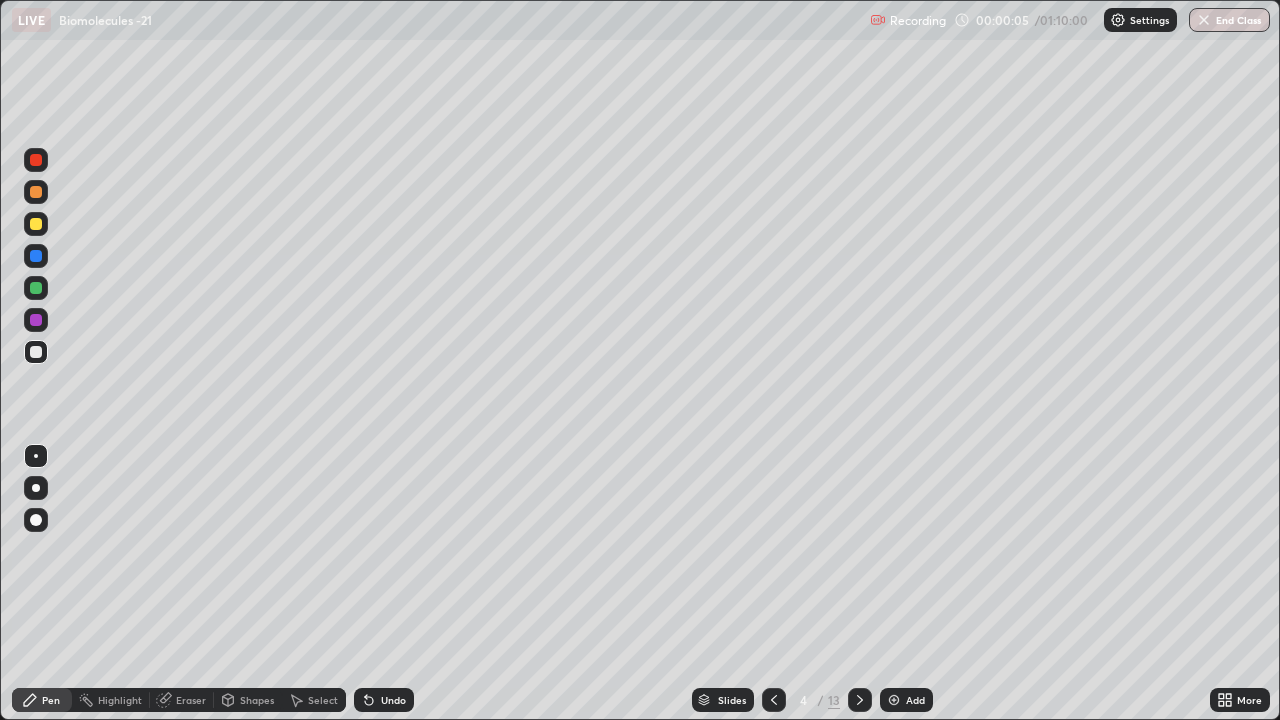 click 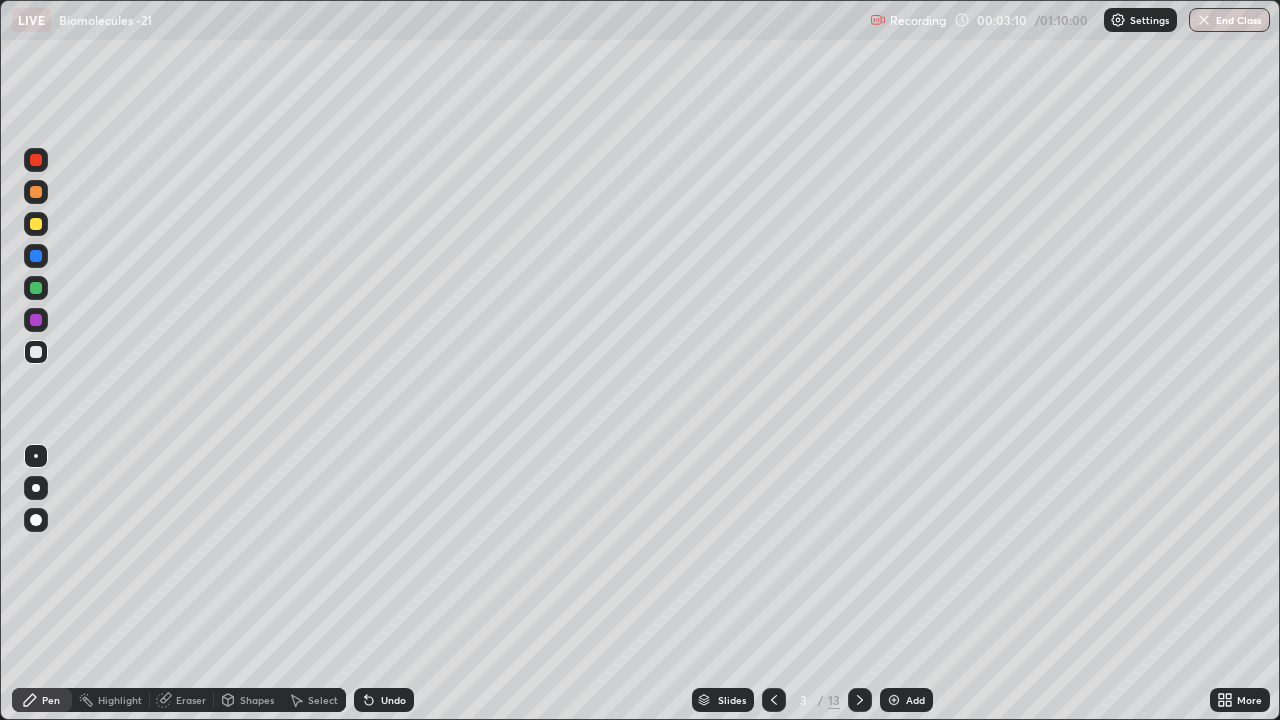 click at bounding box center (36, 224) 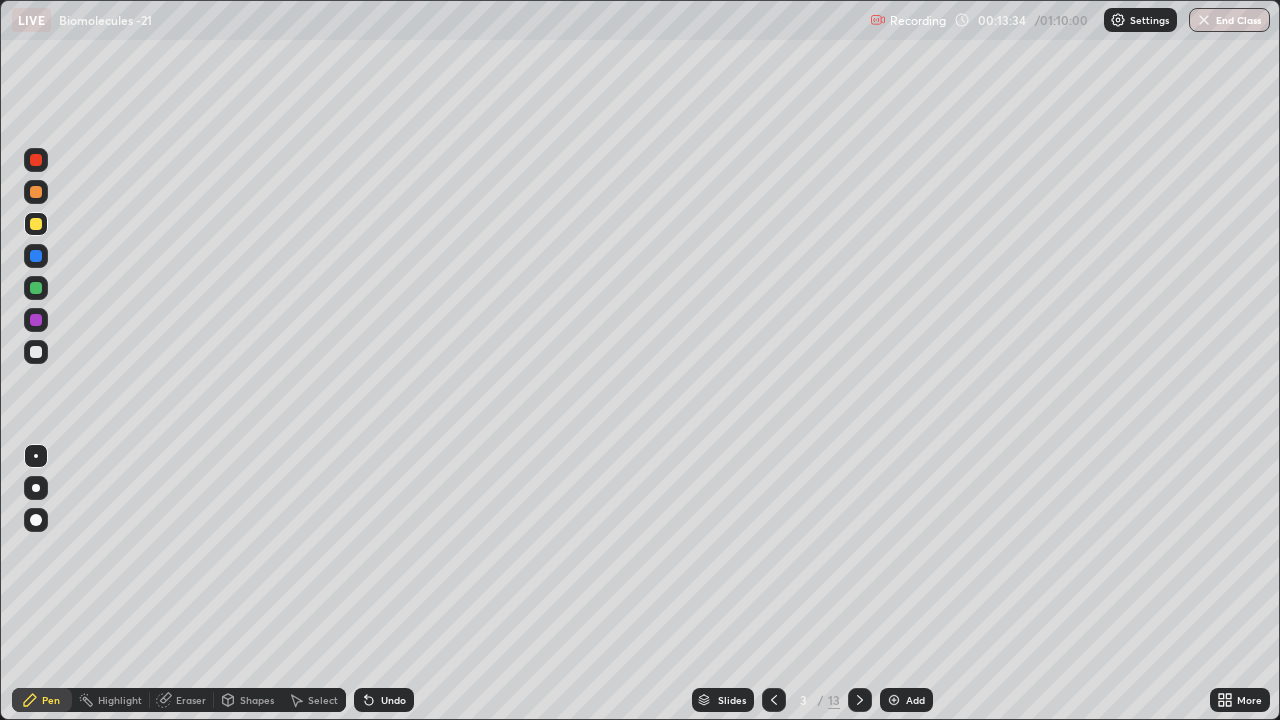 click at bounding box center [860, 700] 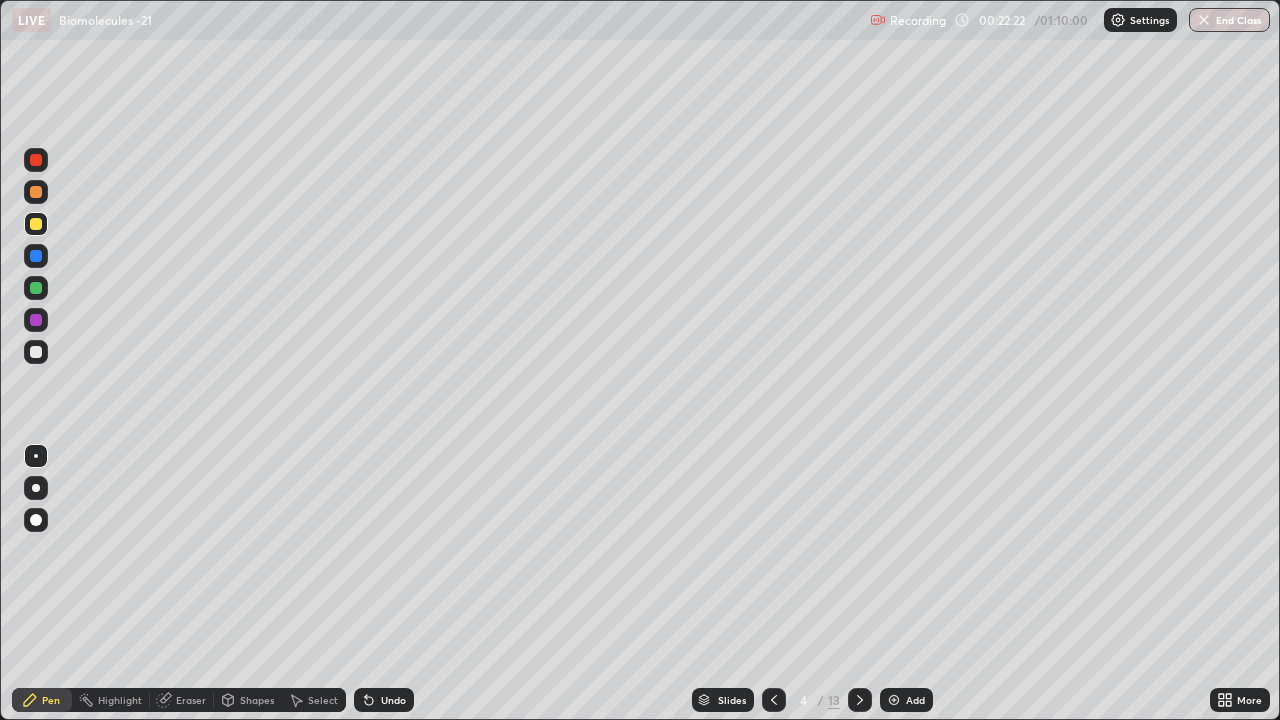 click at bounding box center [774, 700] 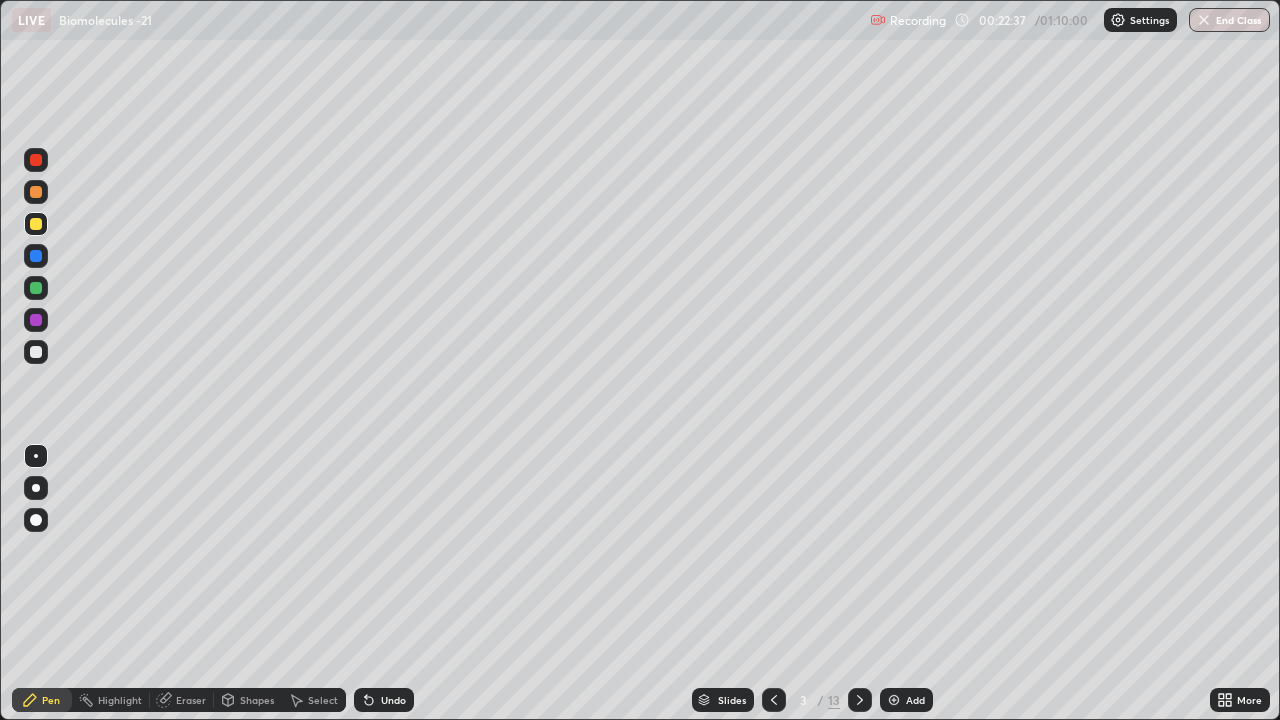 click 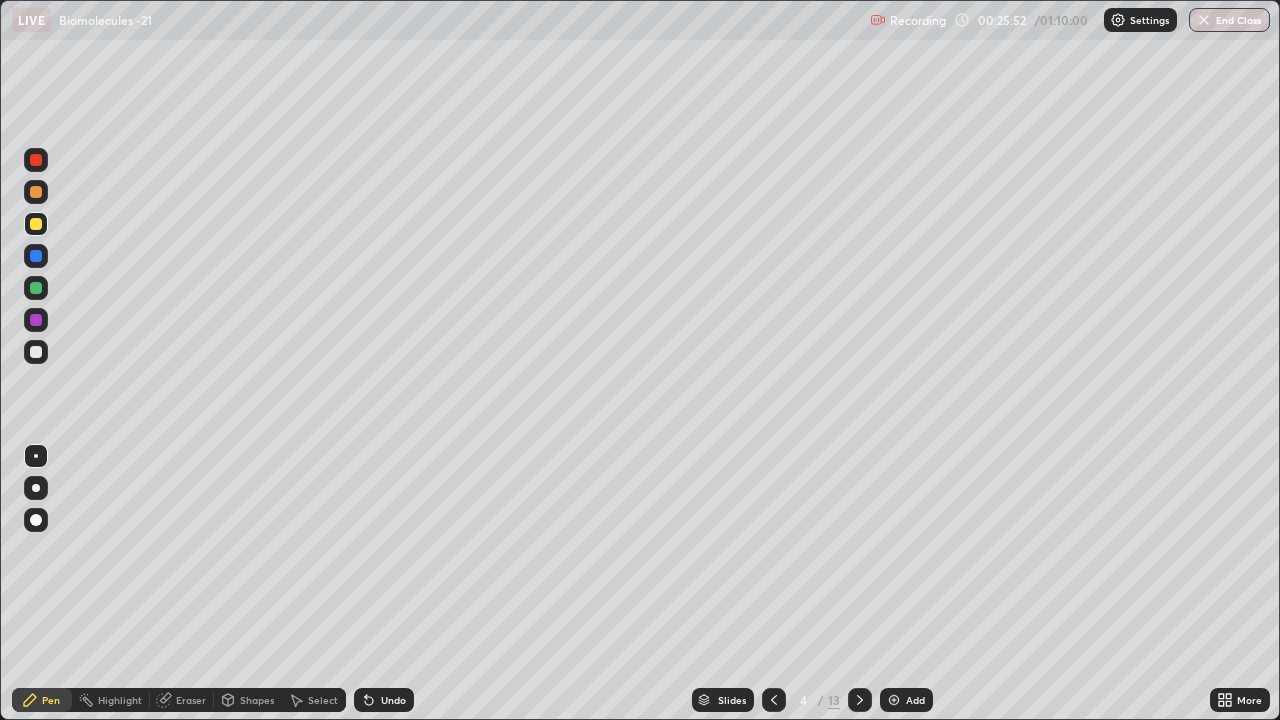 click 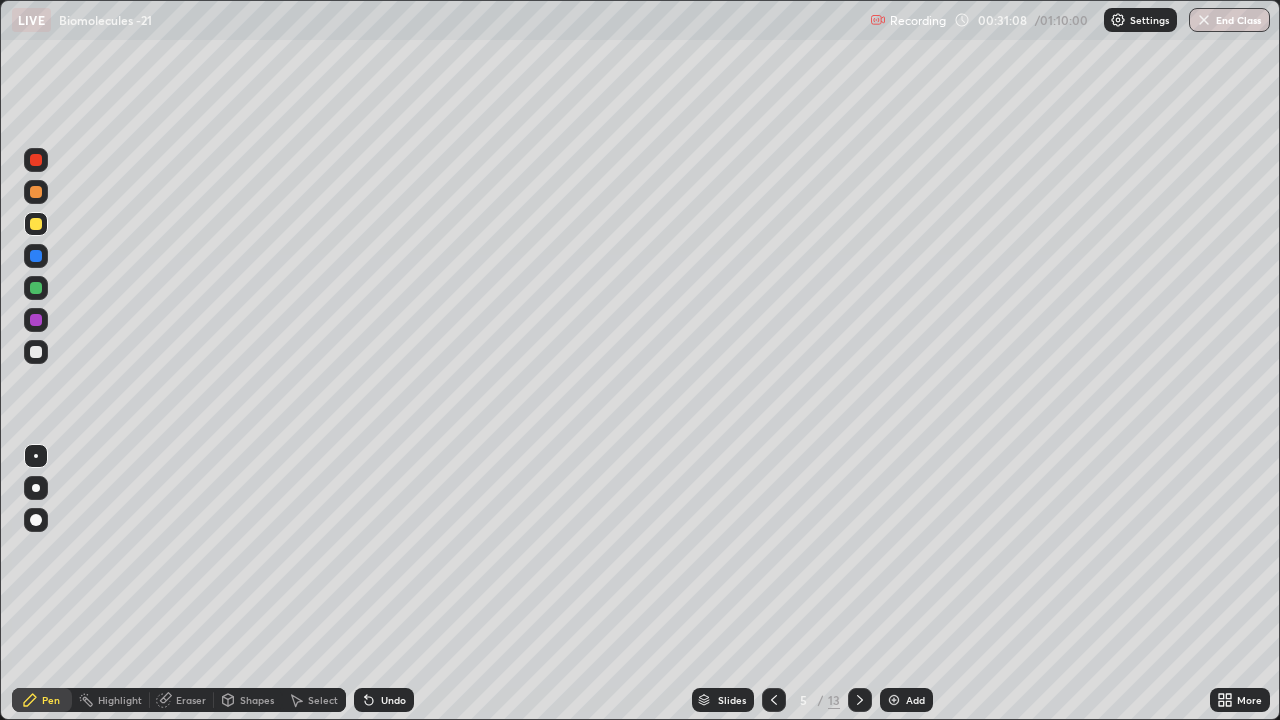 click 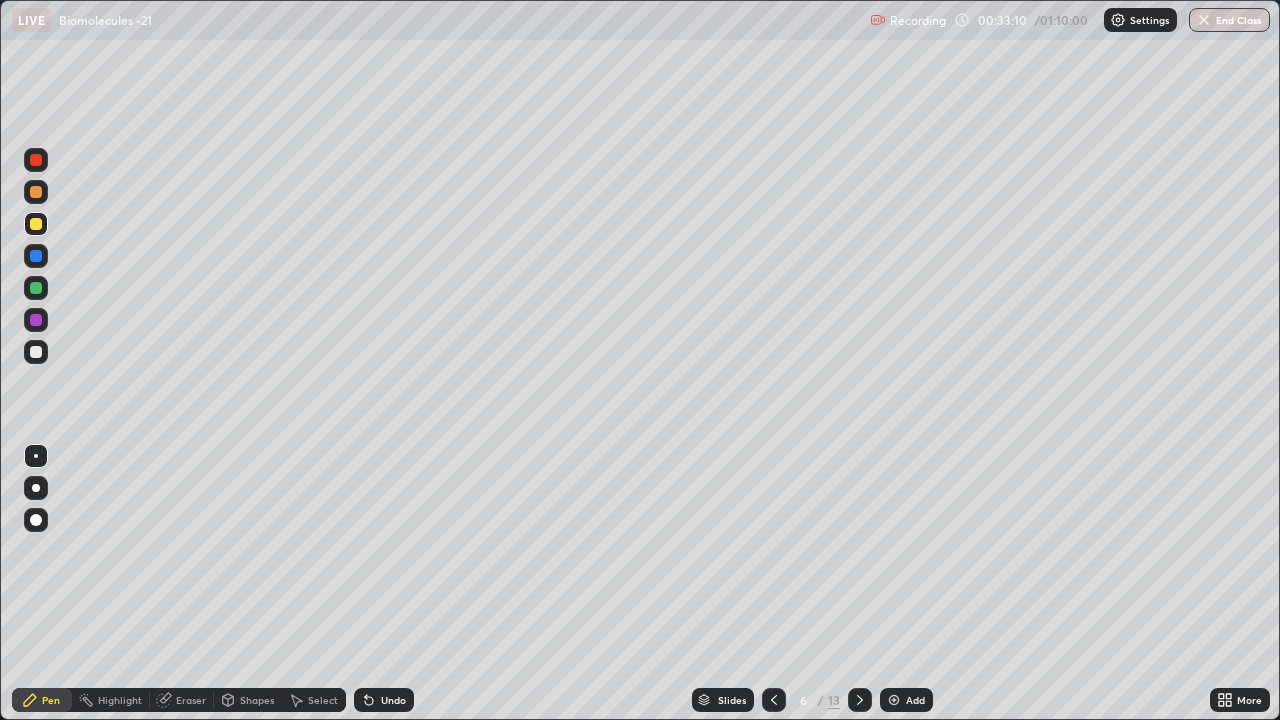 click 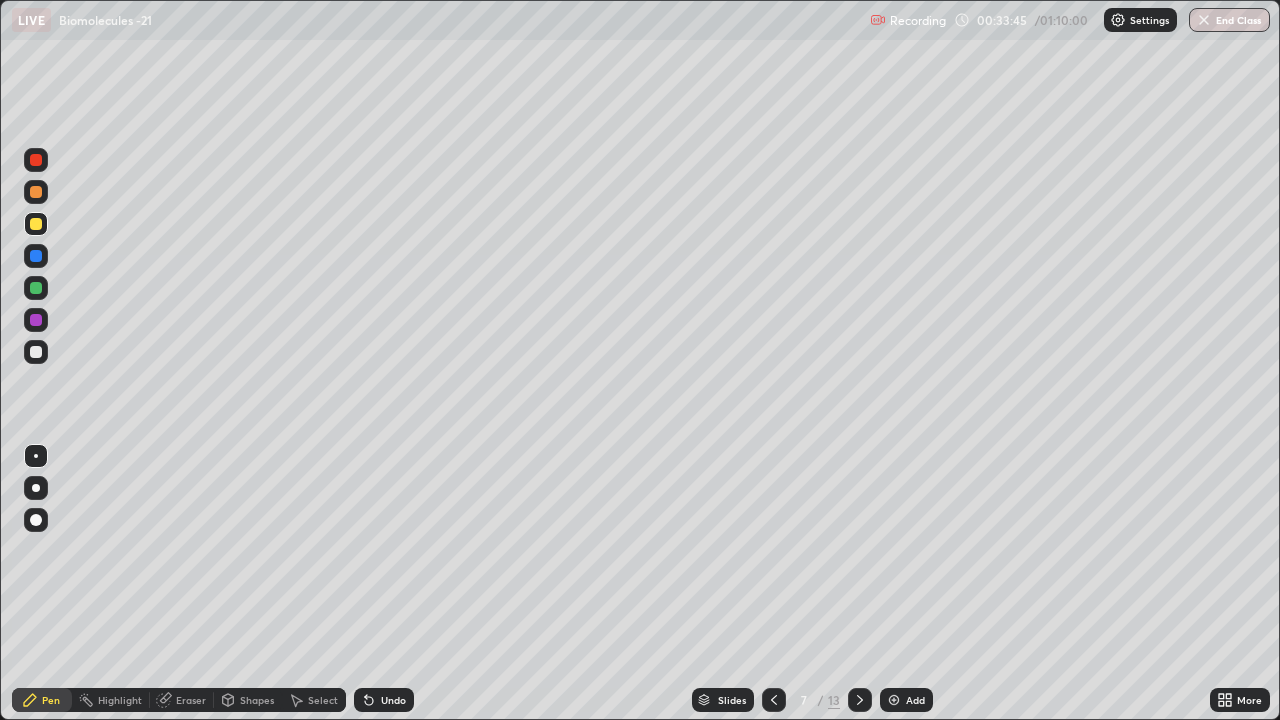 click 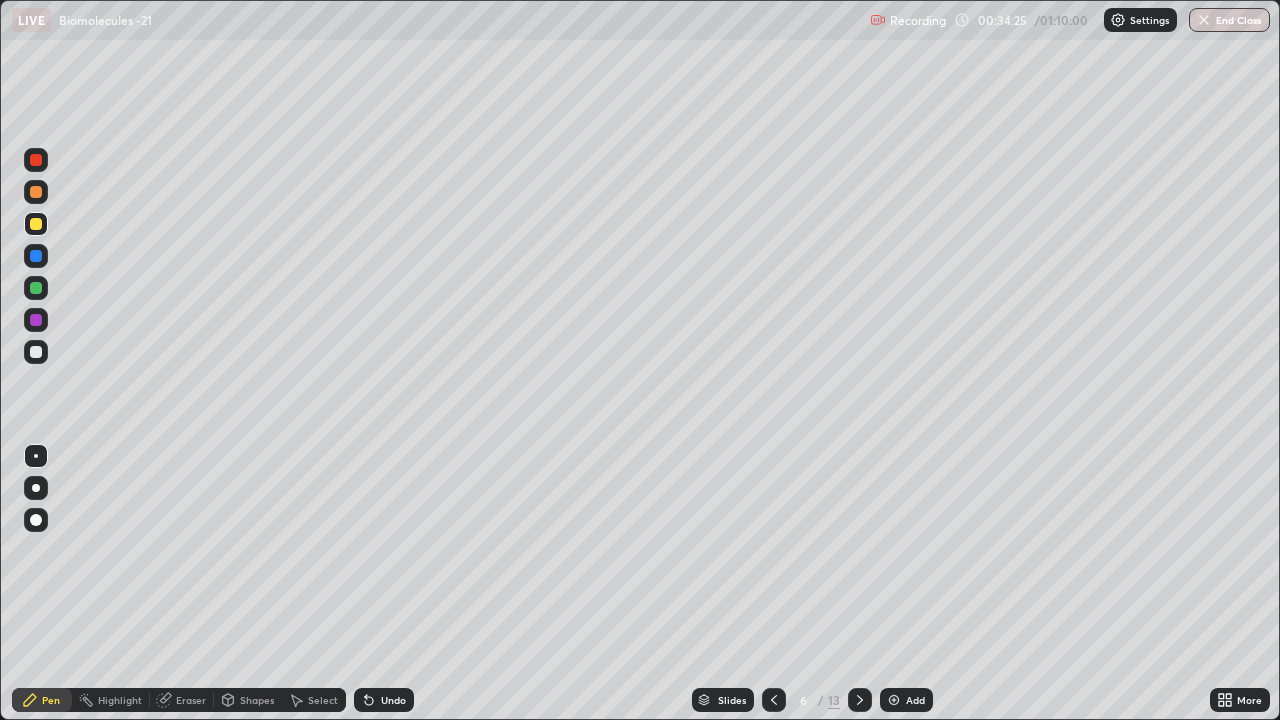 click at bounding box center (36, 288) 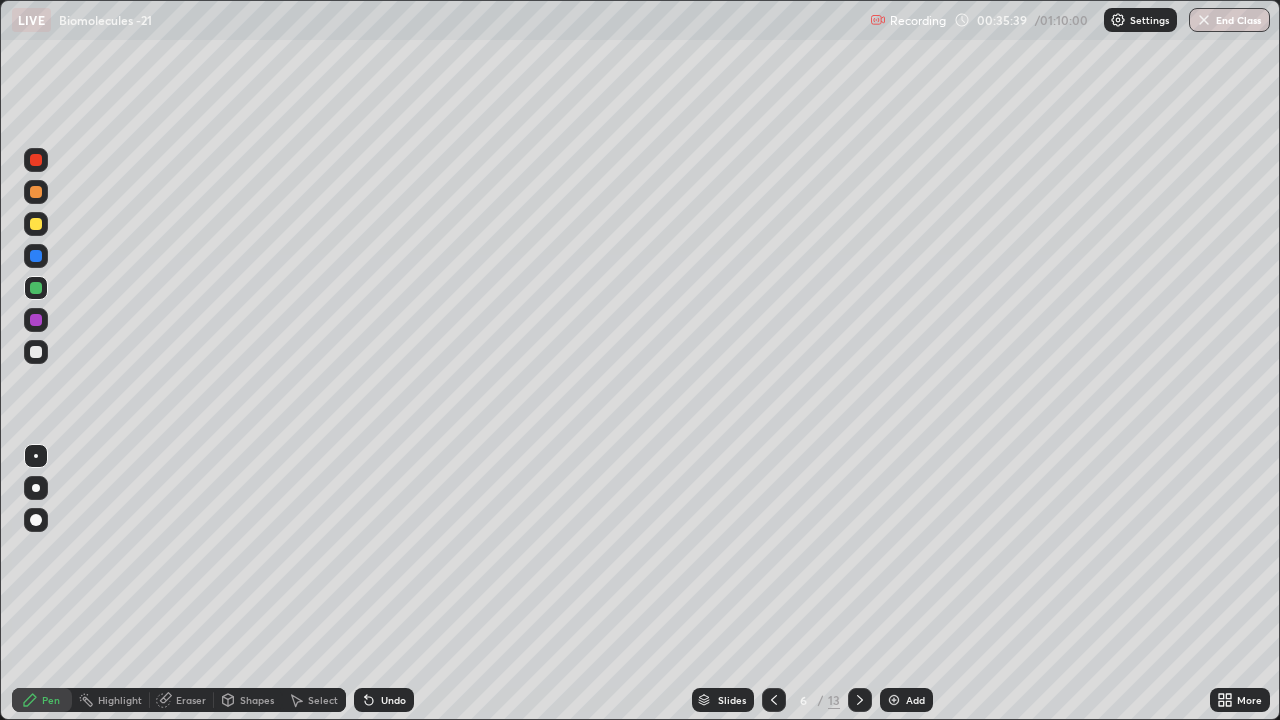 click at bounding box center (36, 224) 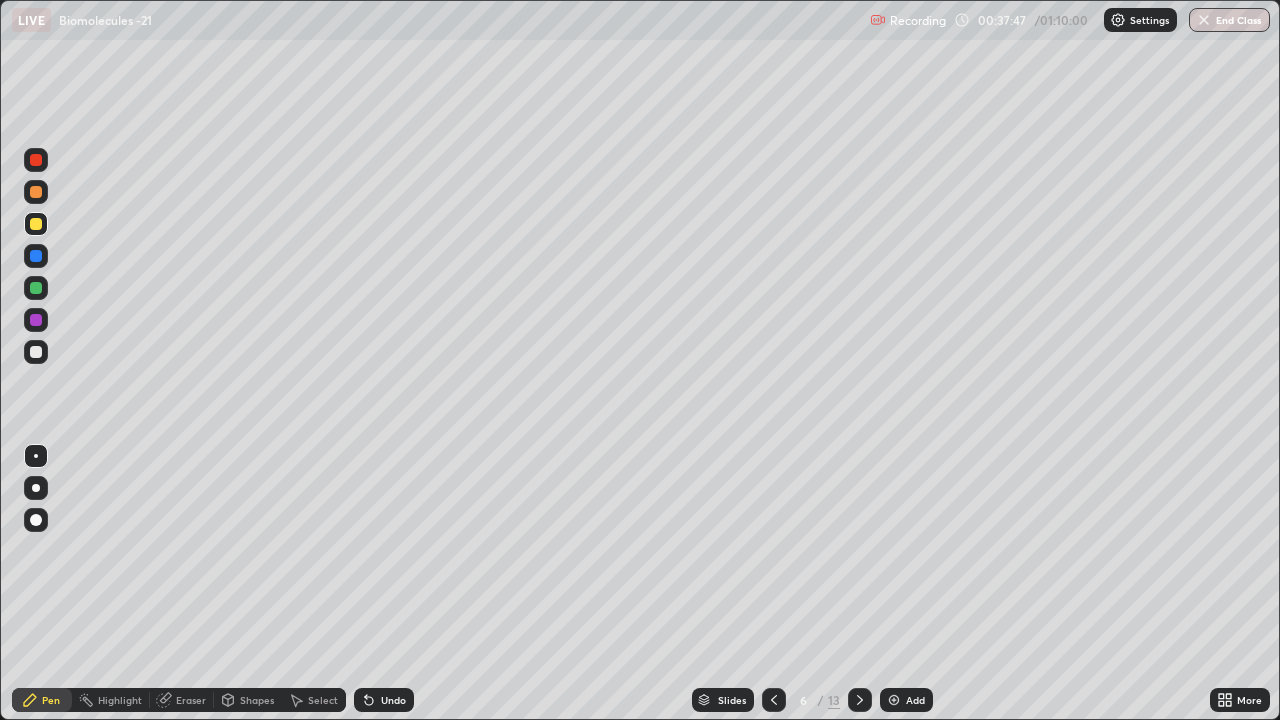 click at bounding box center [36, 224] 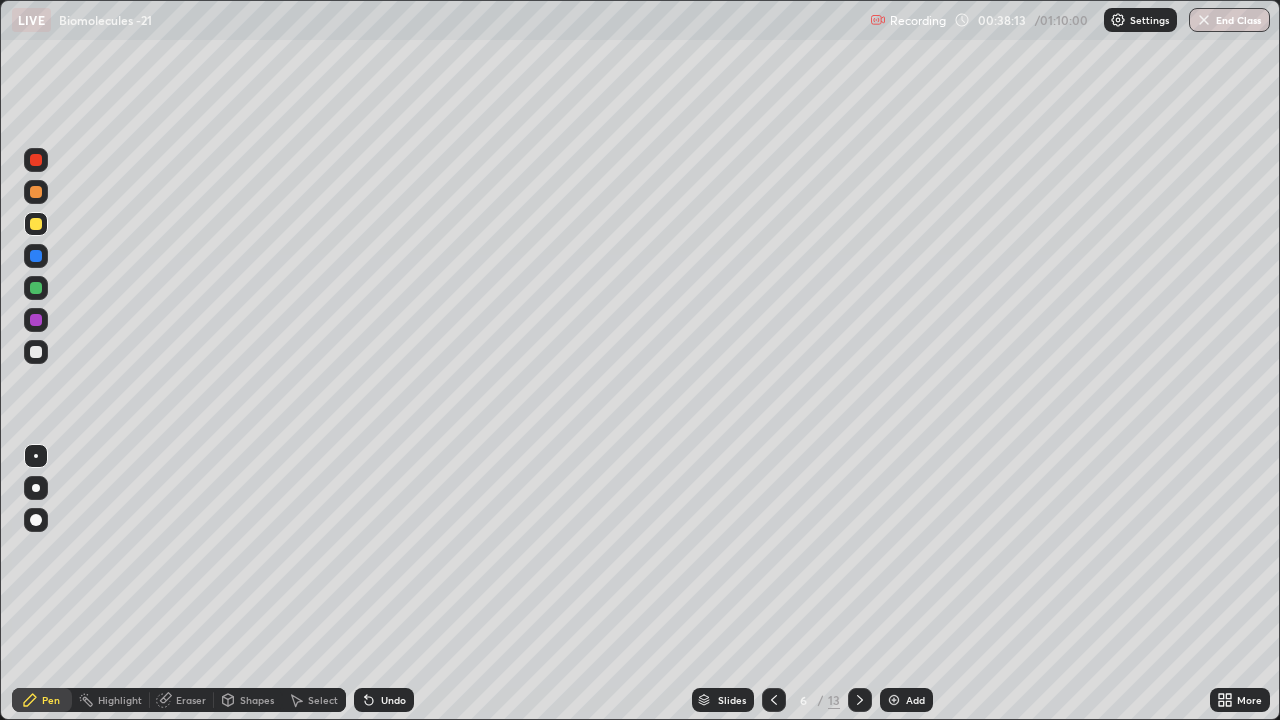 click at bounding box center [36, 288] 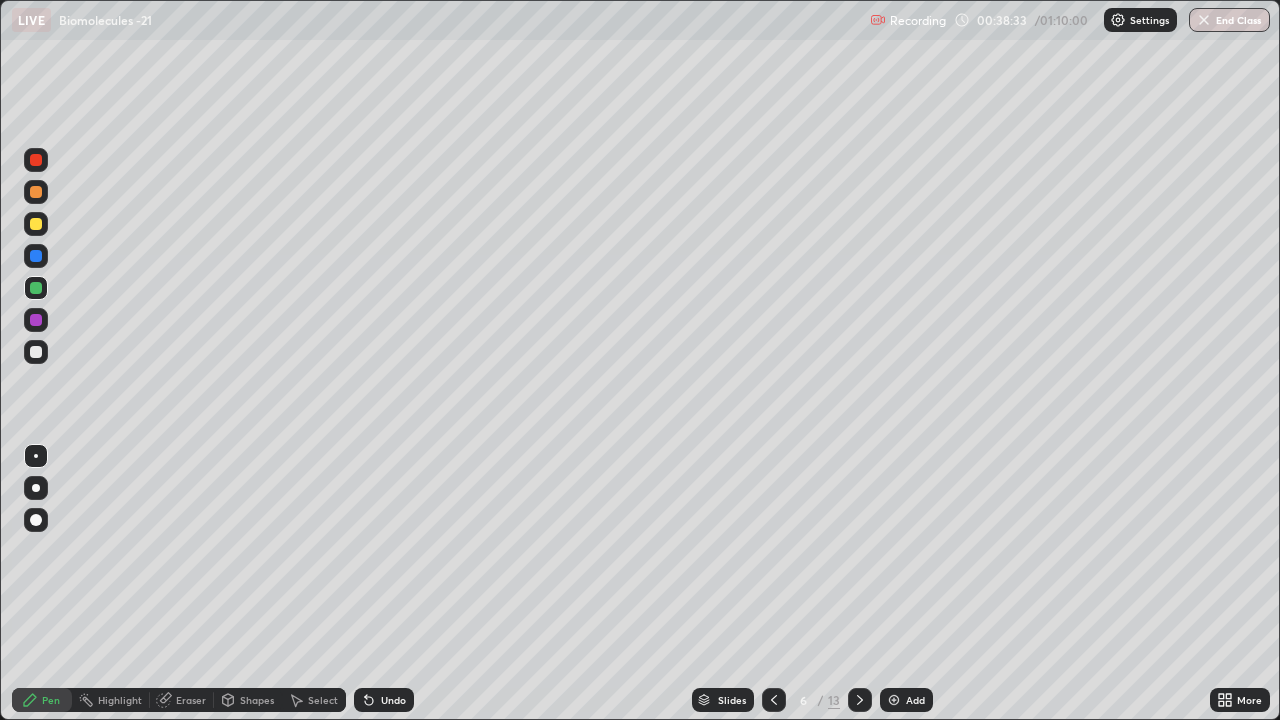click at bounding box center [36, 224] 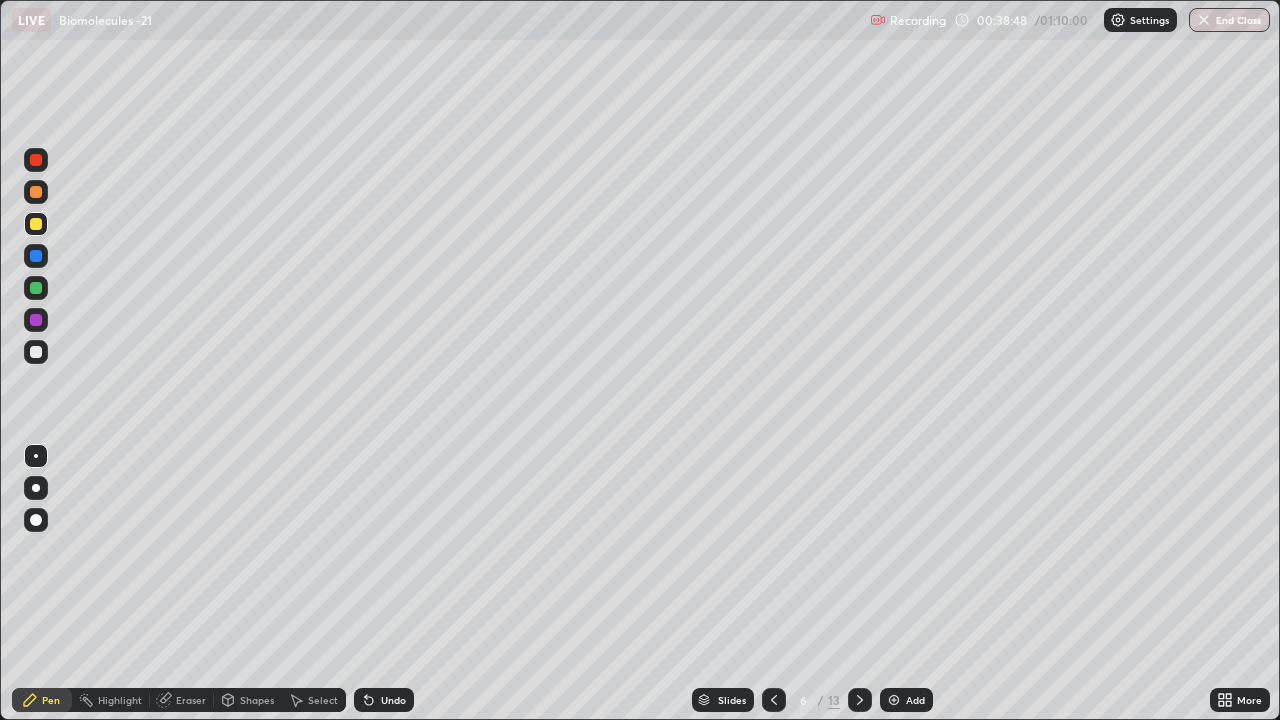 click on "Eraser" at bounding box center [191, 700] 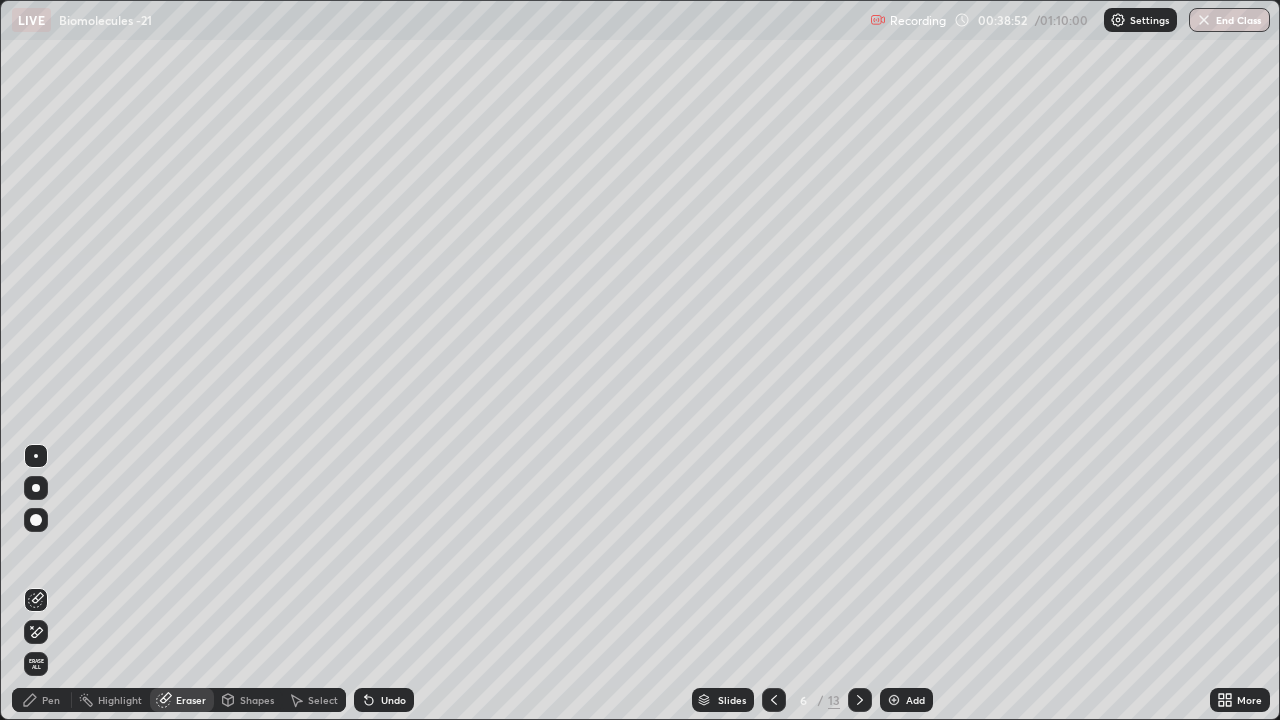 click on "Pen" at bounding box center [51, 700] 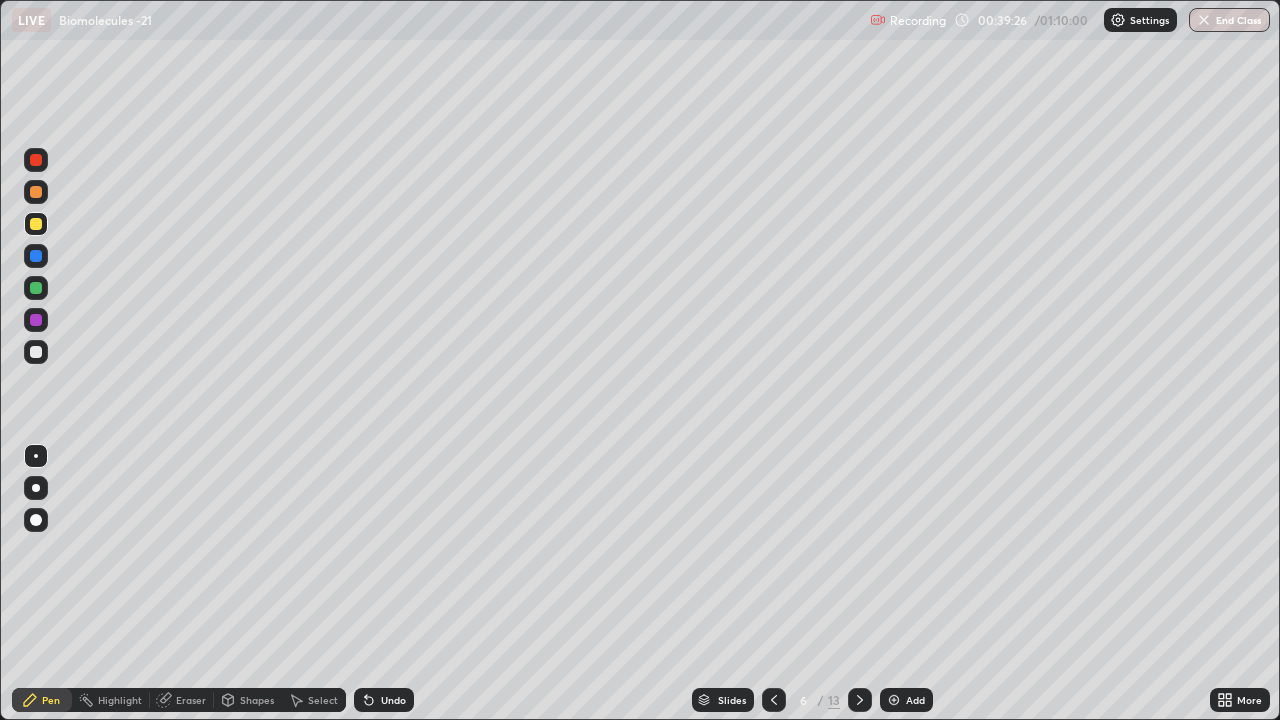 click on "Eraser" at bounding box center (182, 700) 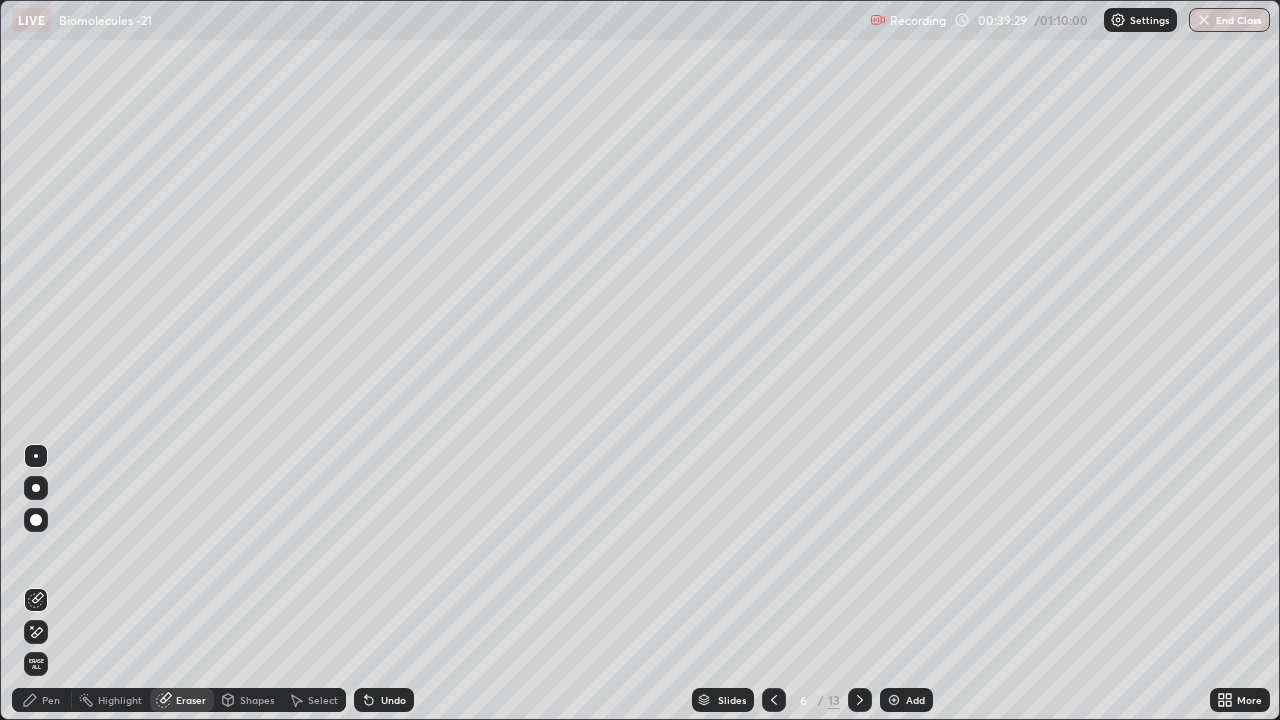 click on "Pen" at bounding box center (51, 700) 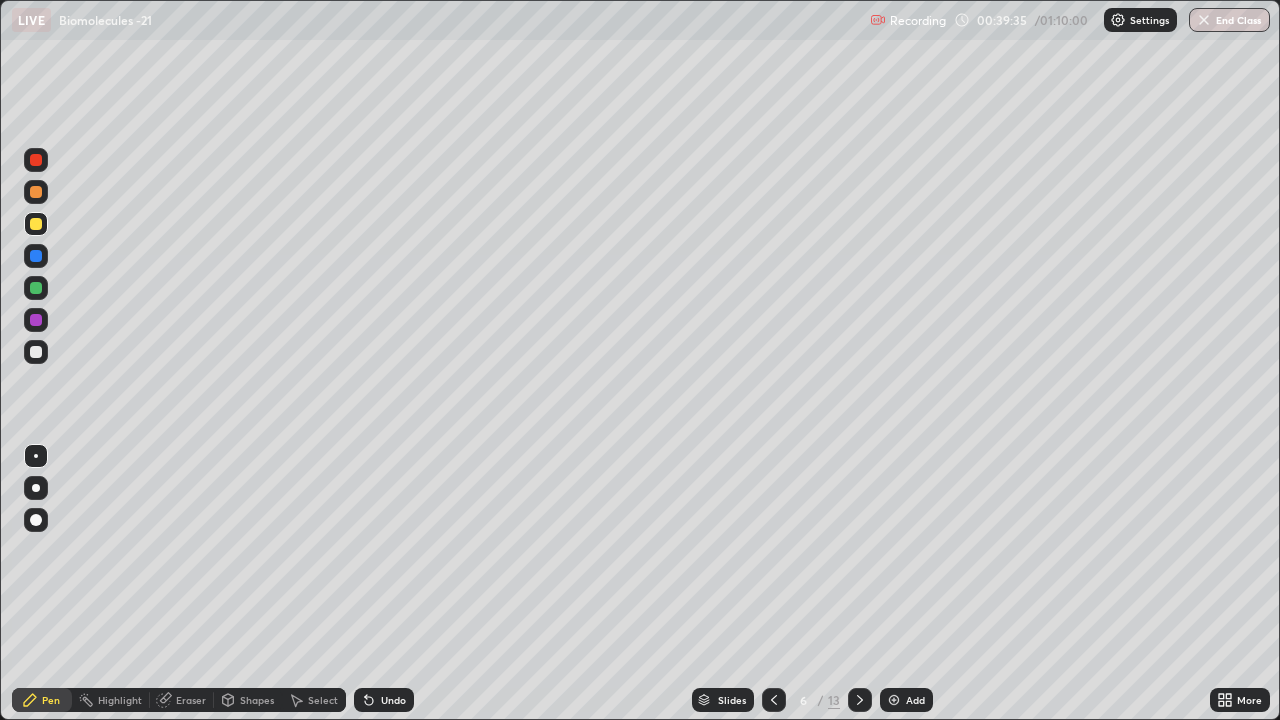click at bounding box center (36, 288) 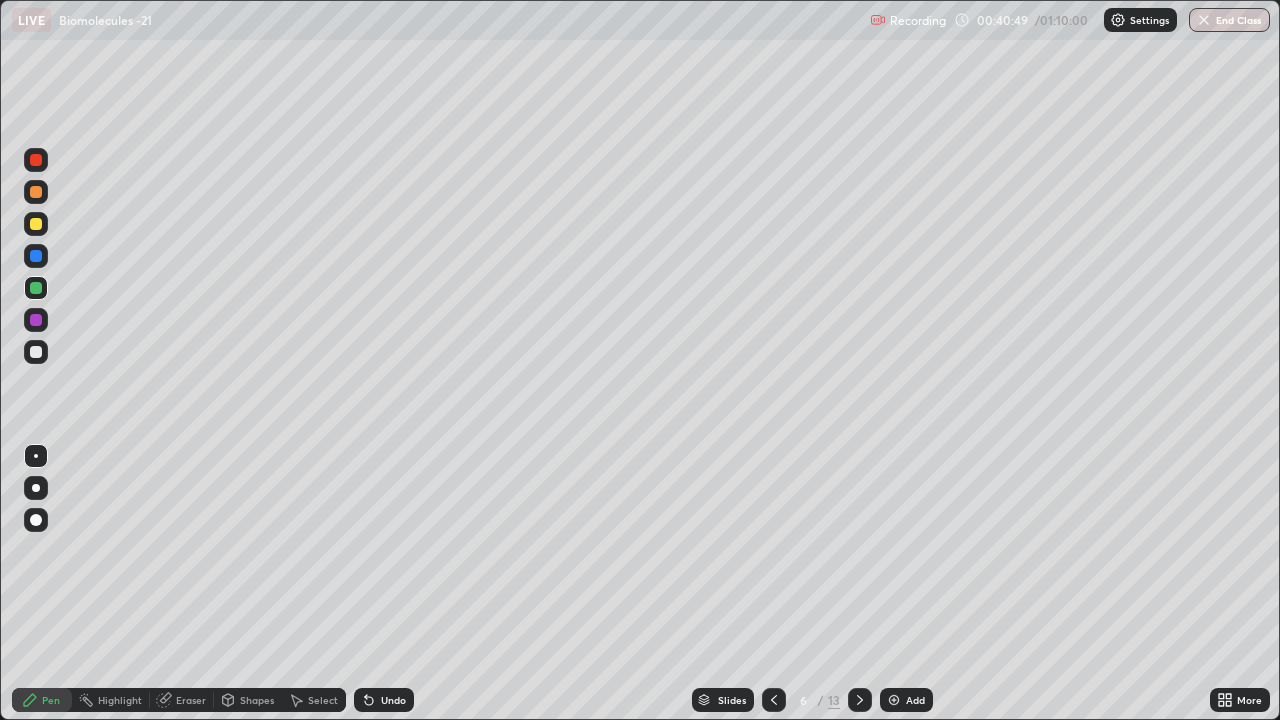 click 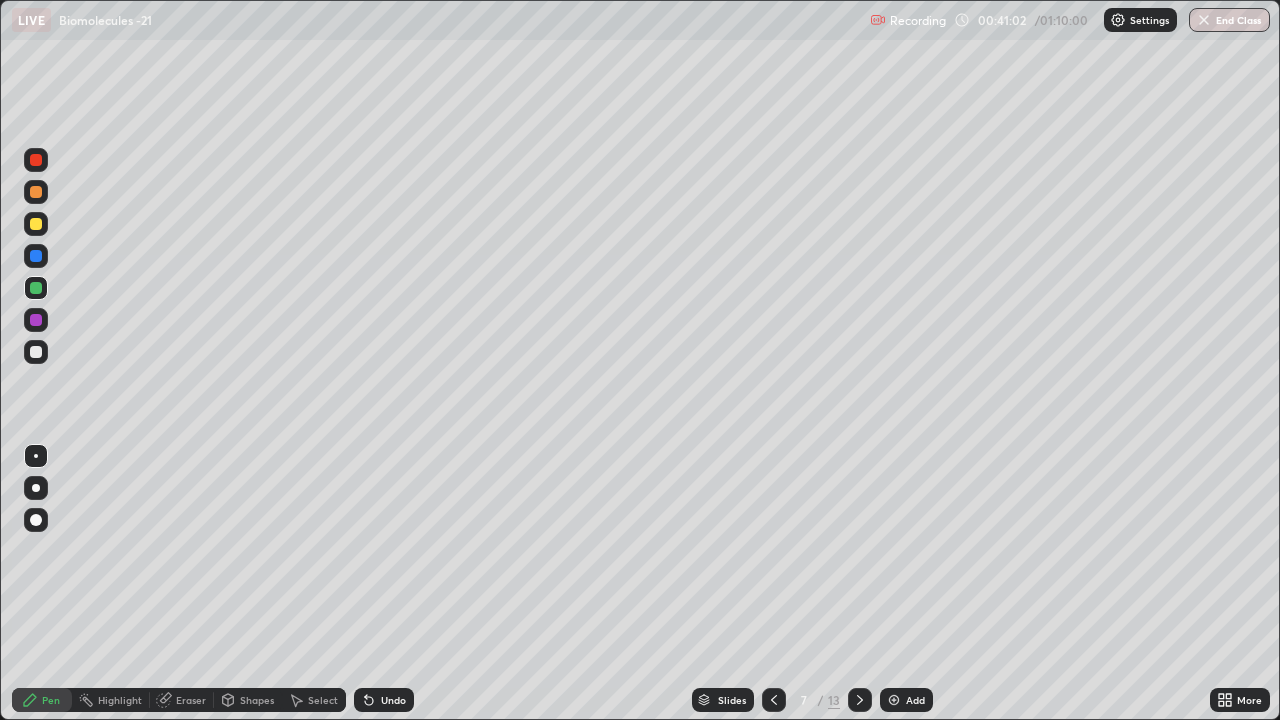 click 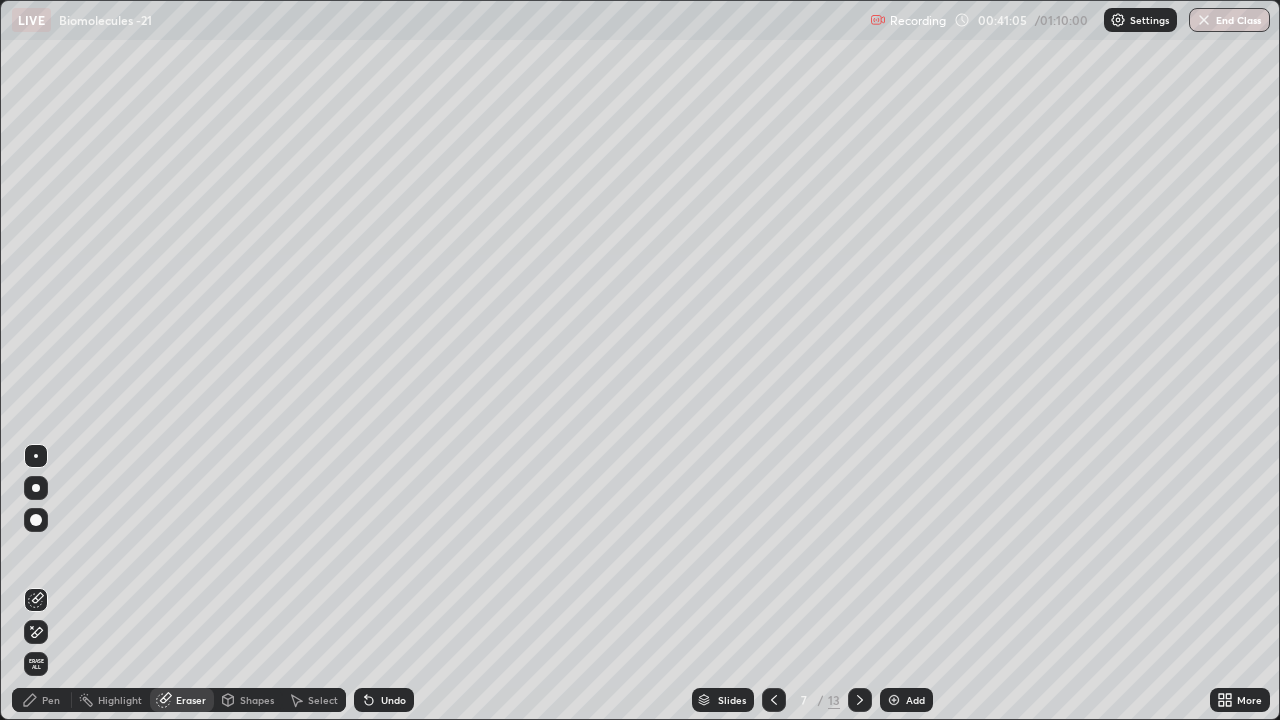 click on "Pen" at bounding box center (51, 700) 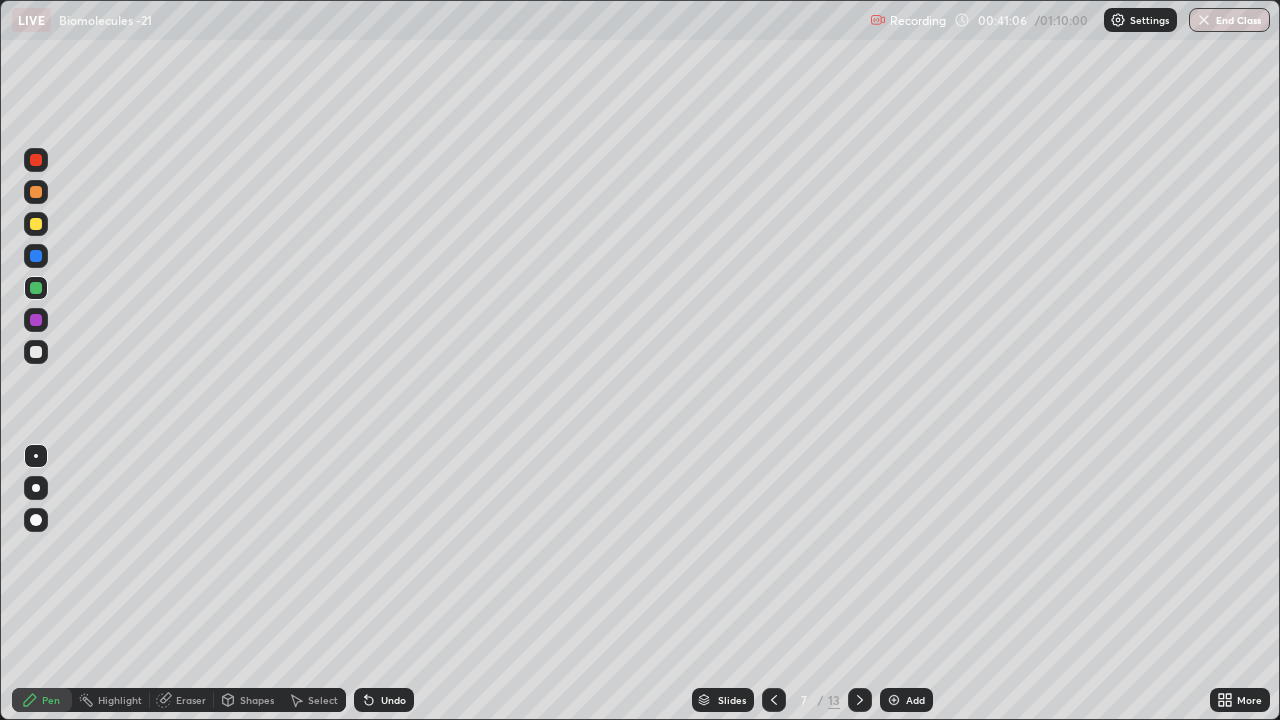 click at bounding box center (36, 224) 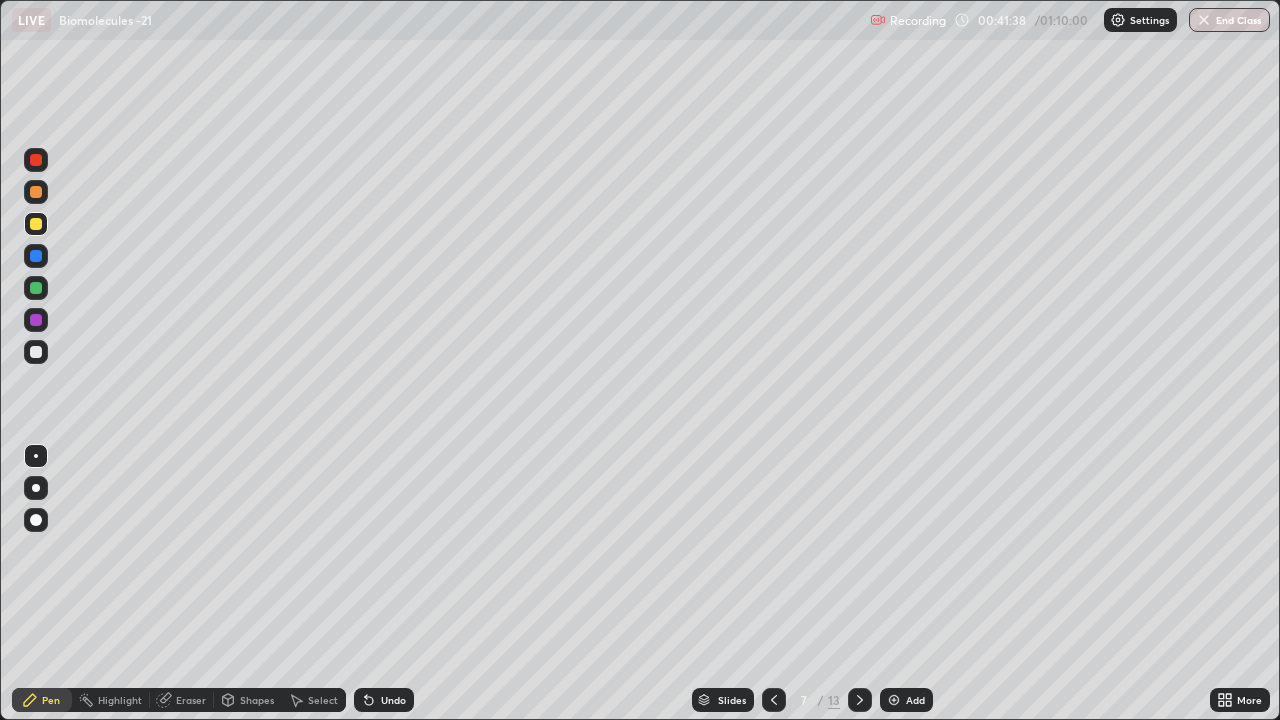 click at bounding box center (36, 288) 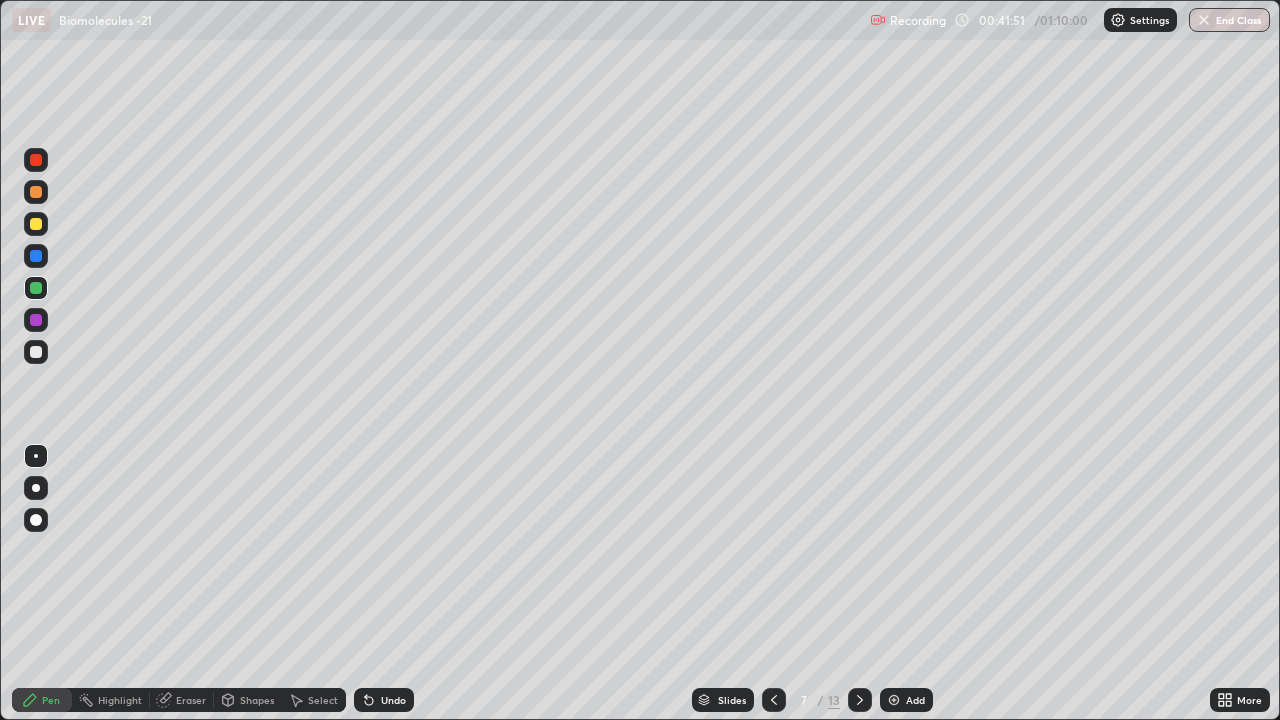 click at bounding box center [36, 224] 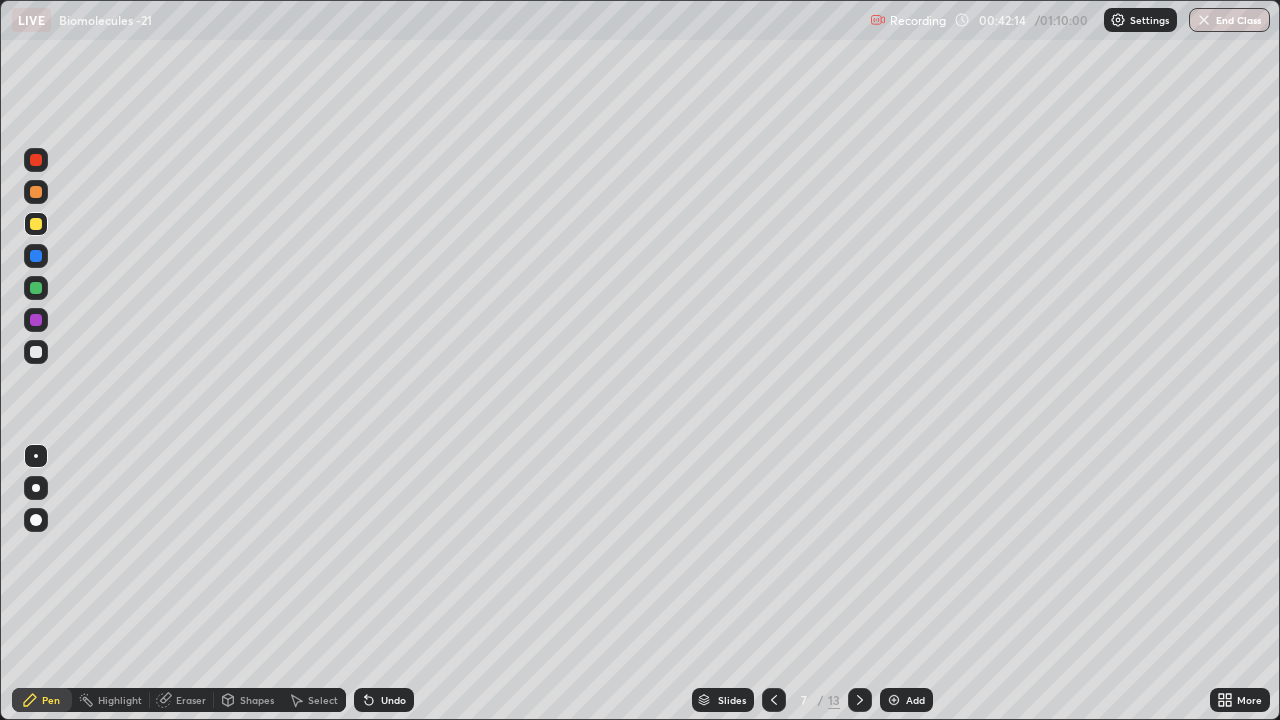 click on "Eraser" at bounding box center [191, 700] 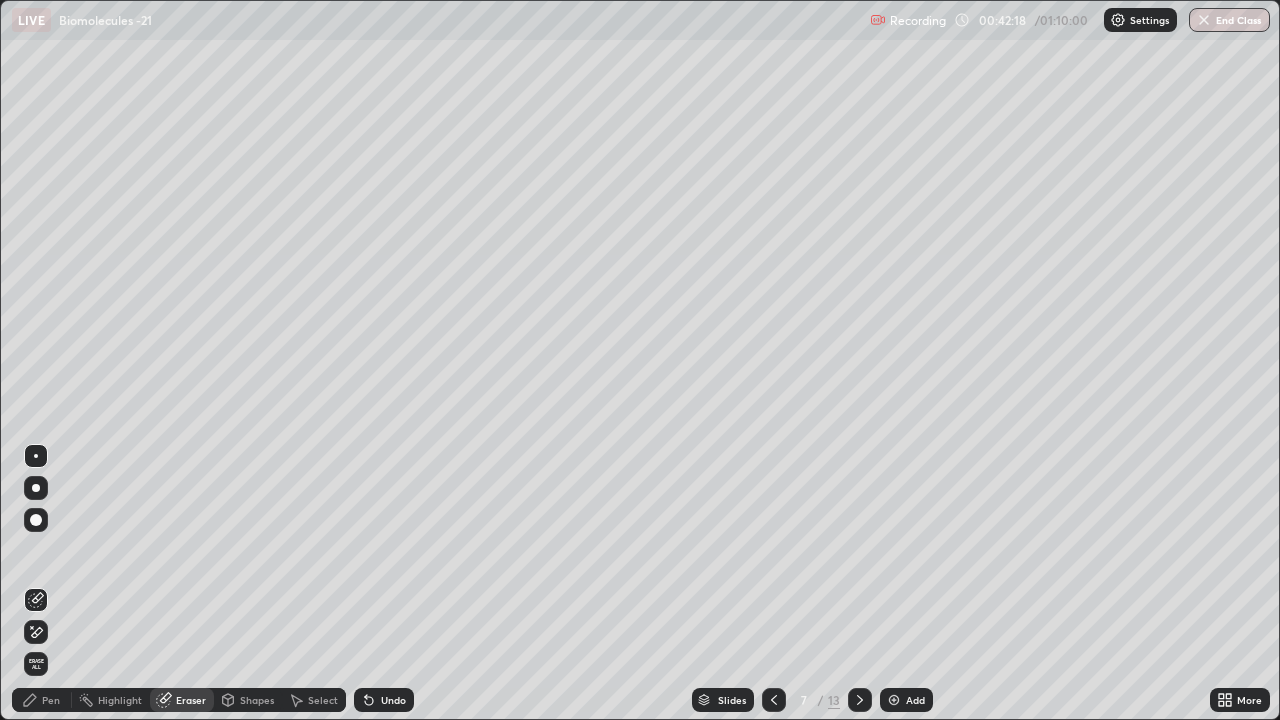 click on "Pen" at bounding box center [51, 700] 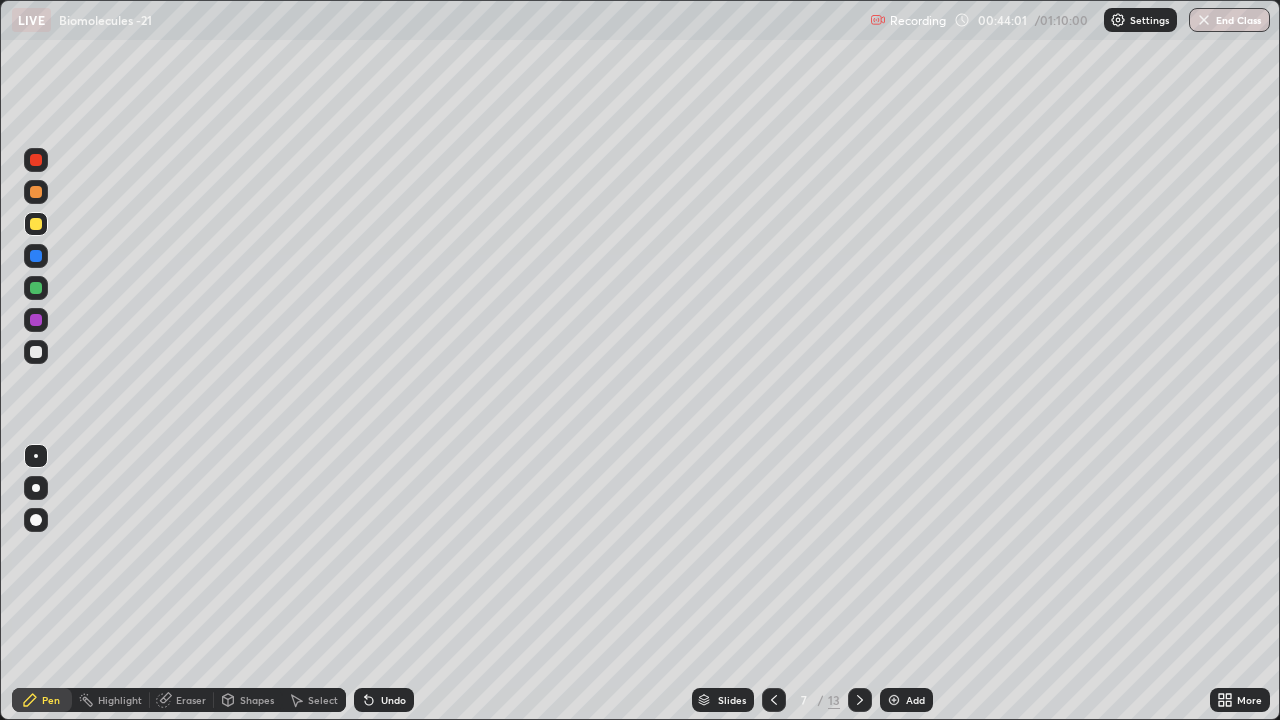 click at bounding box center [36, 288] 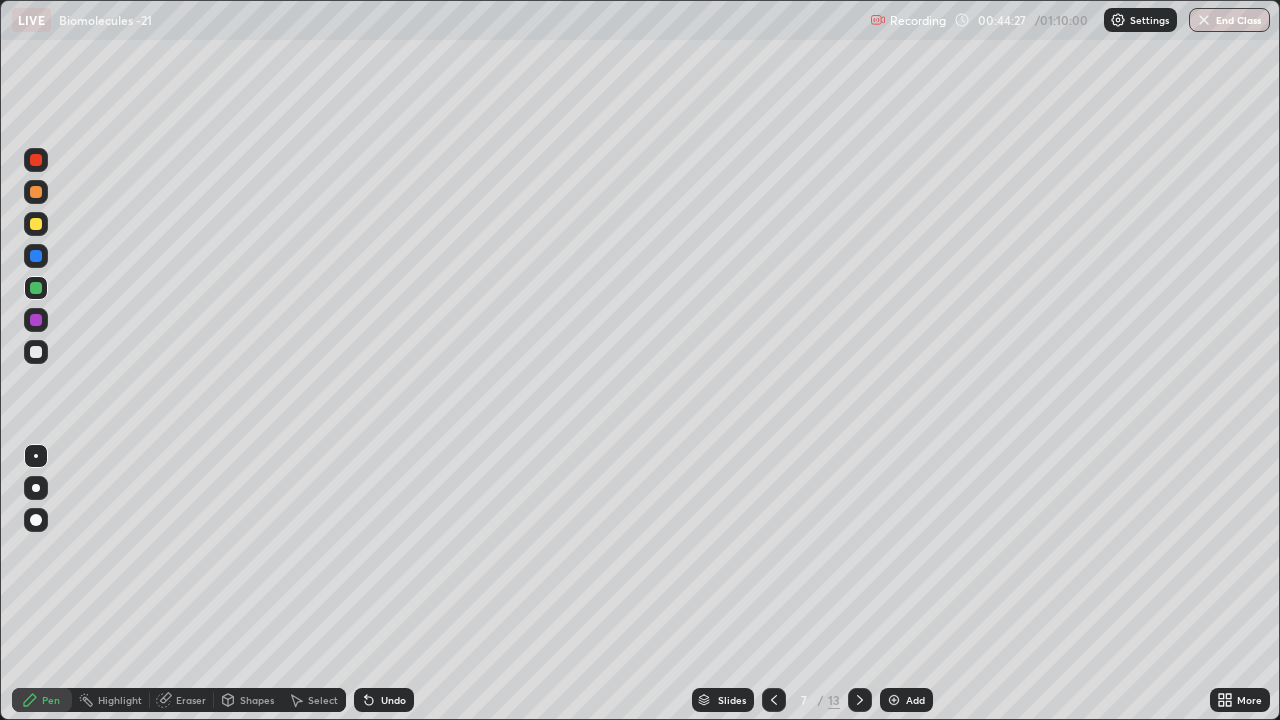 click at bounding box center [36, 224] 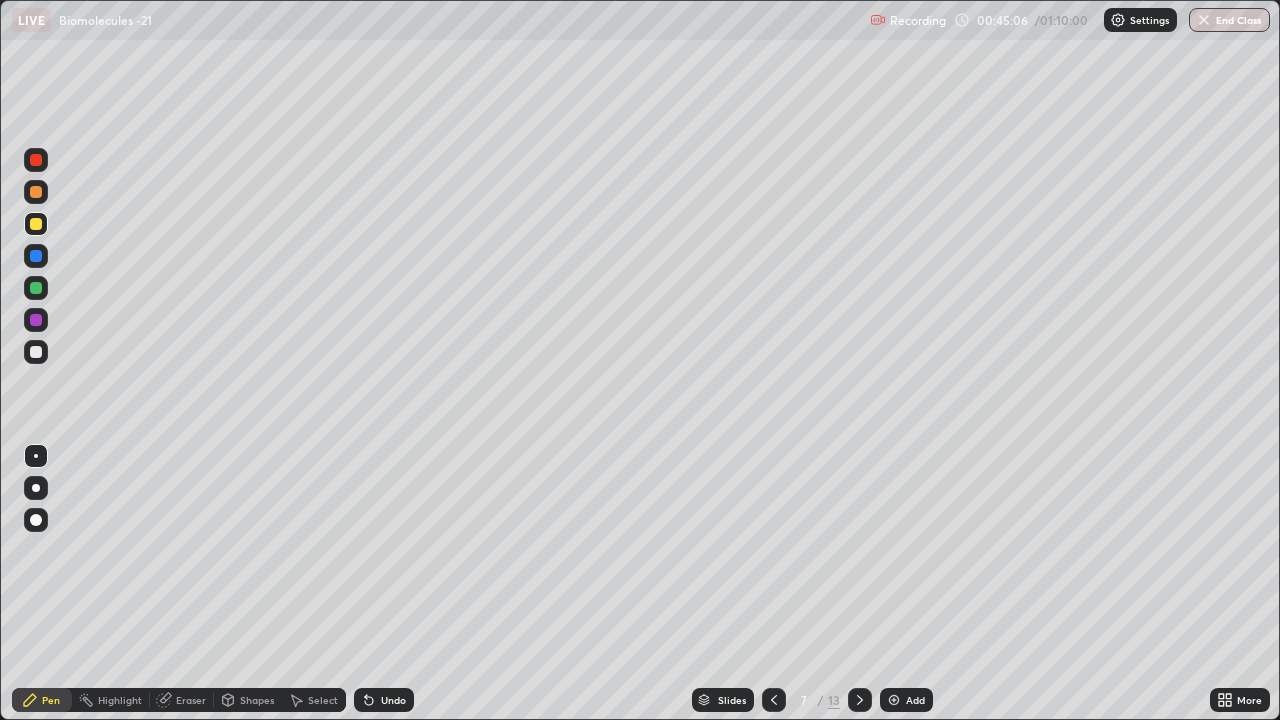 click at bounding box center [36, 288] 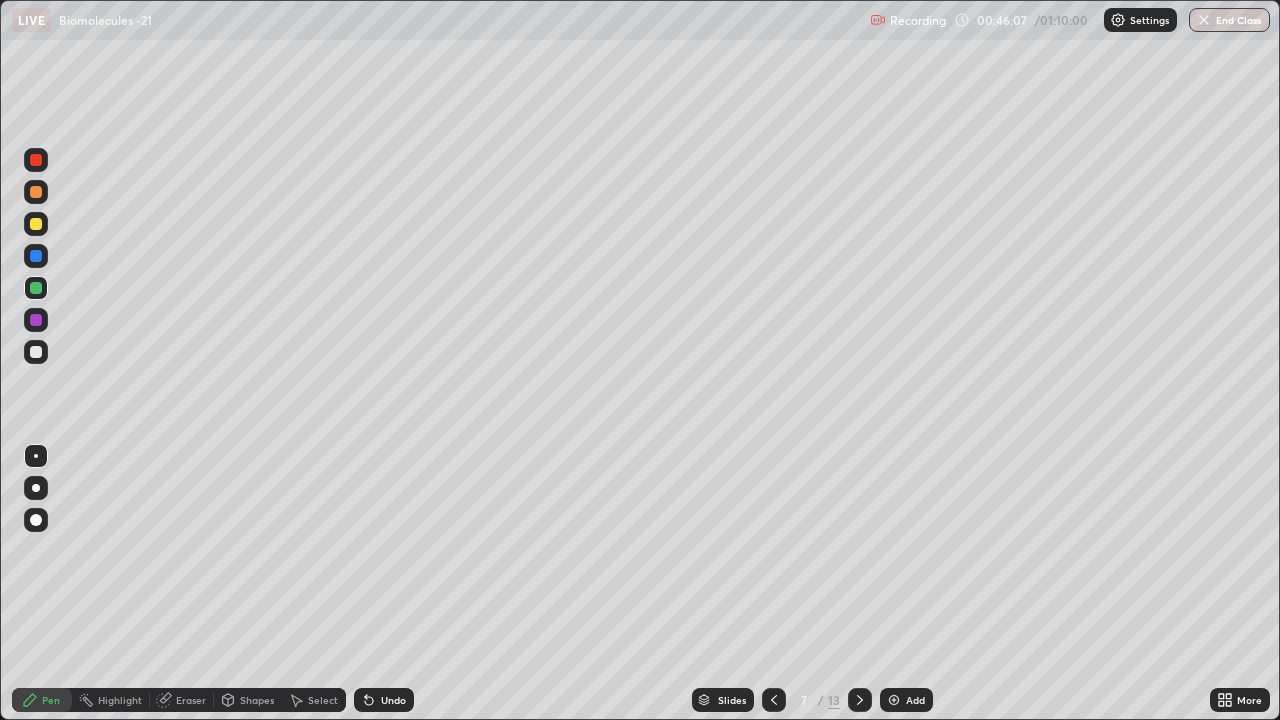 click at bounding box center [36, 224] 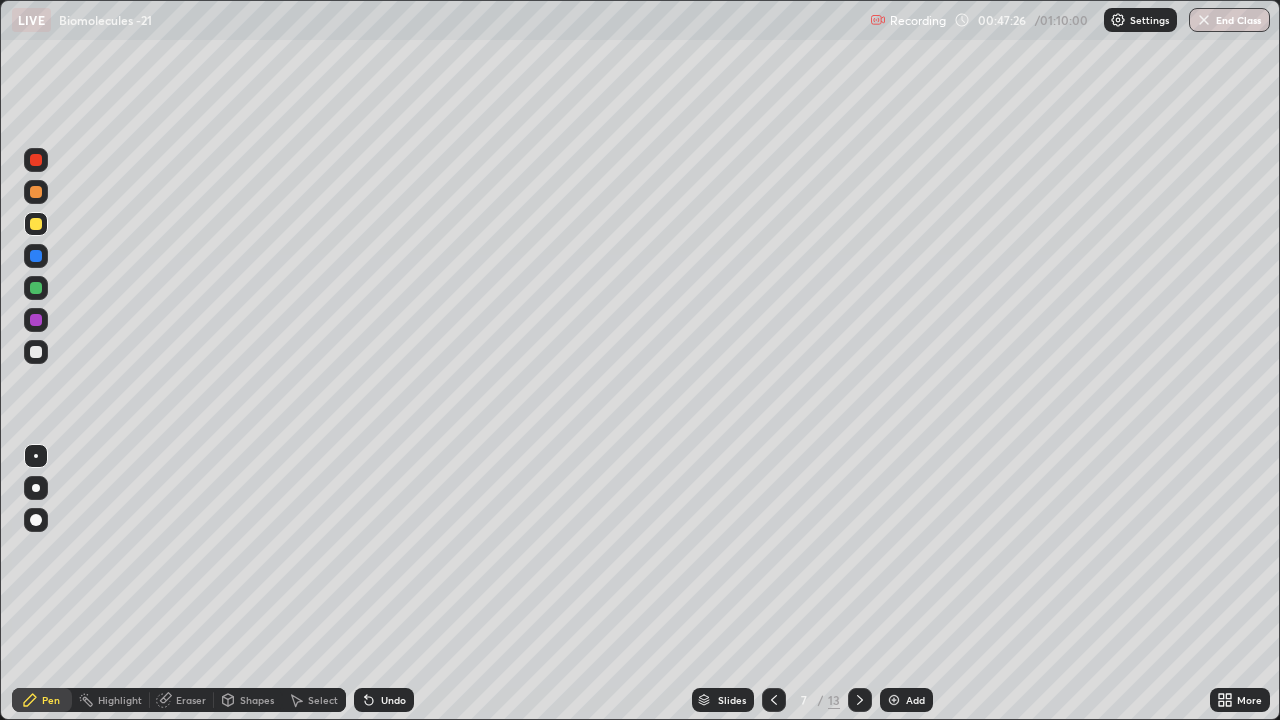 click 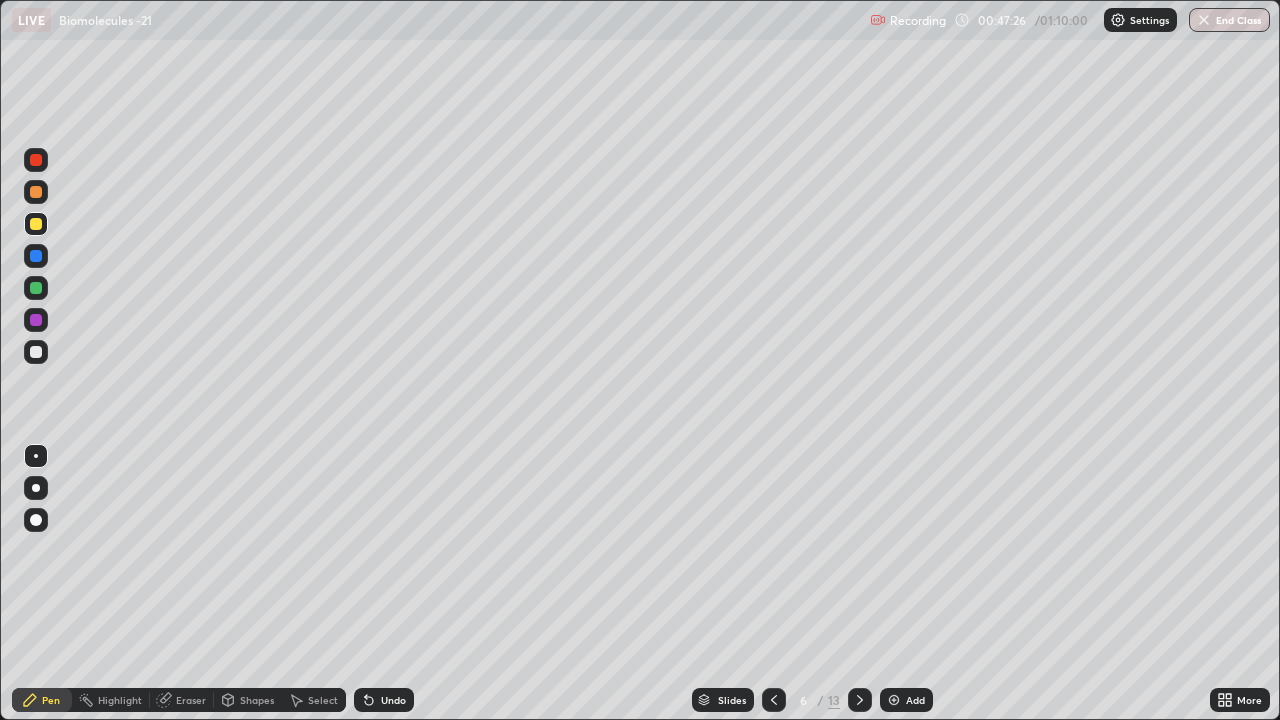 click 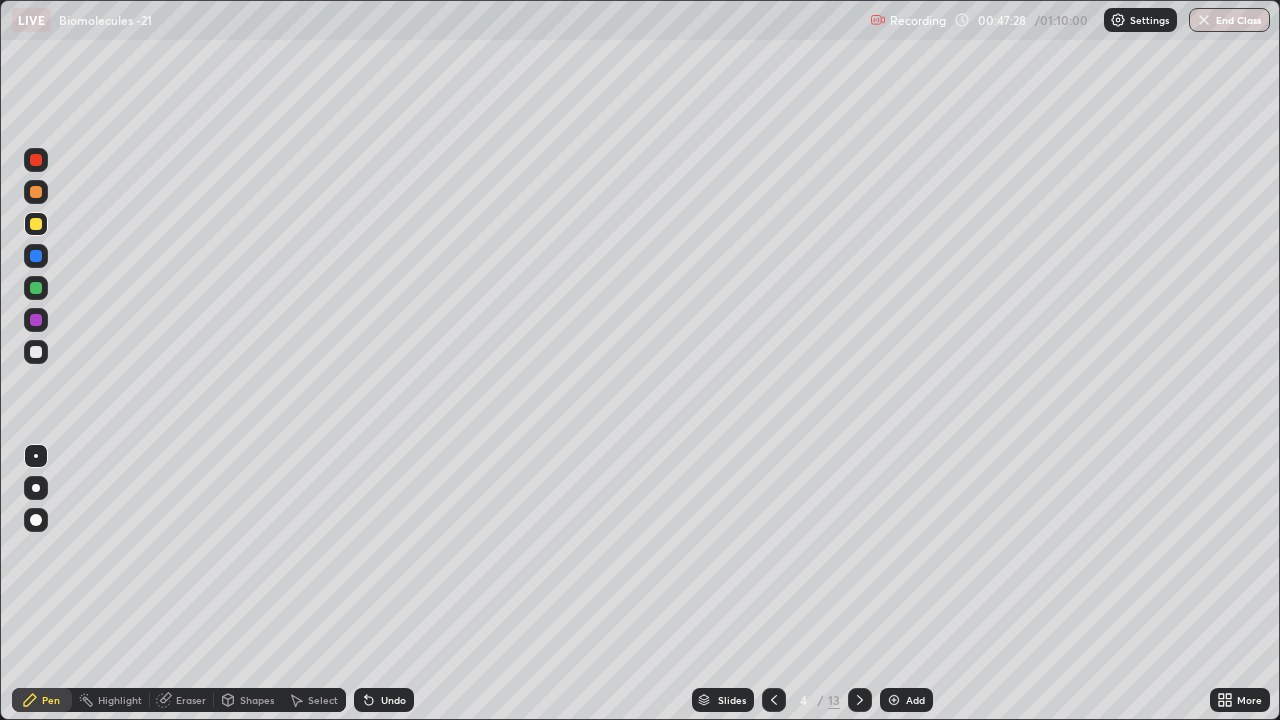 click 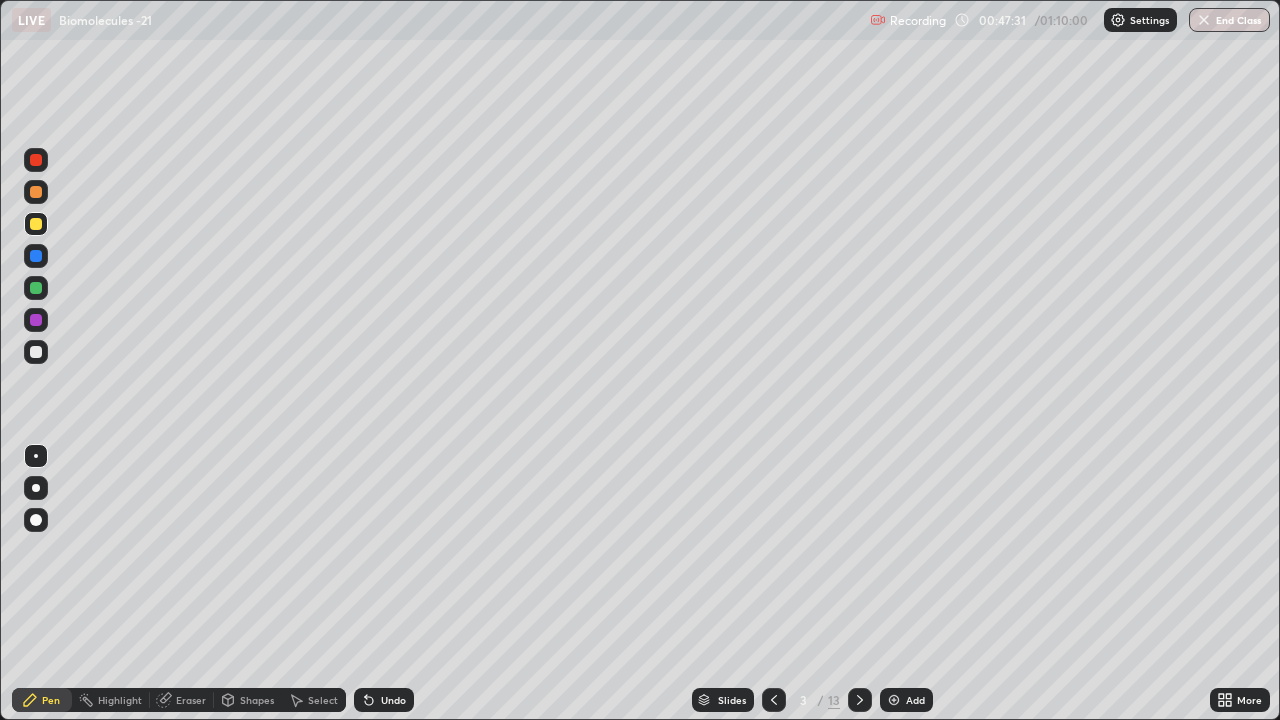 click 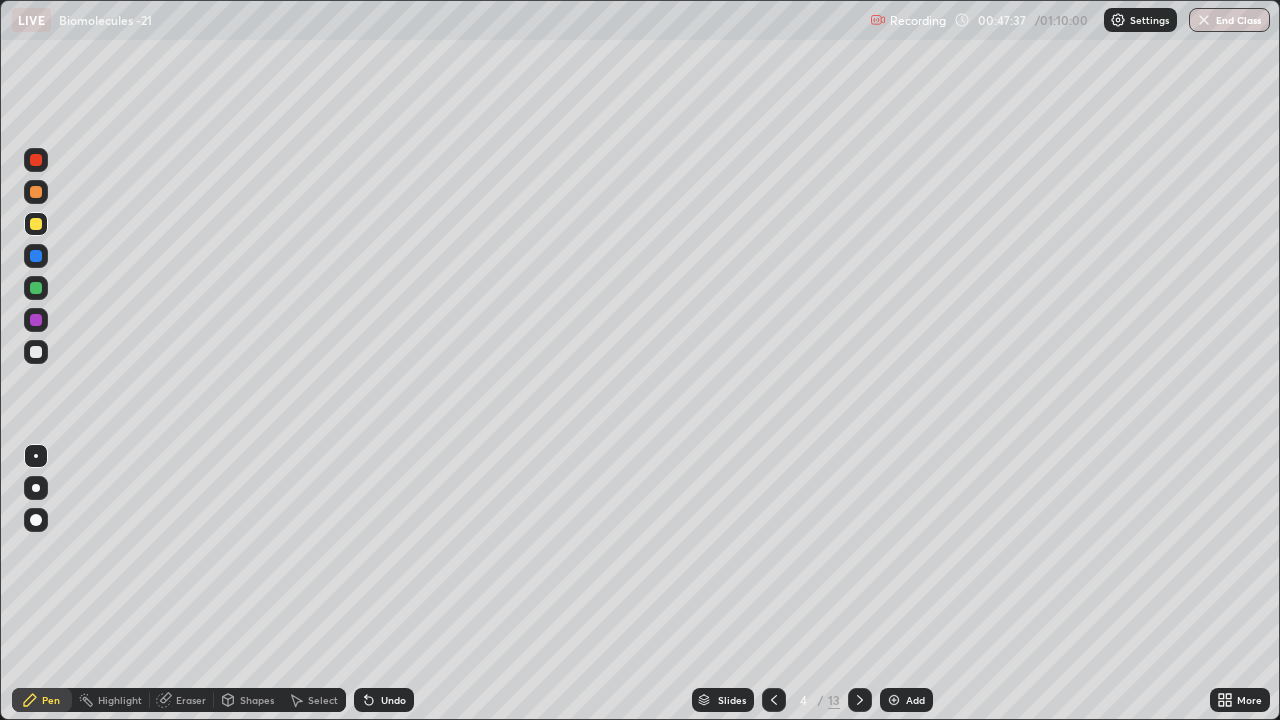 click 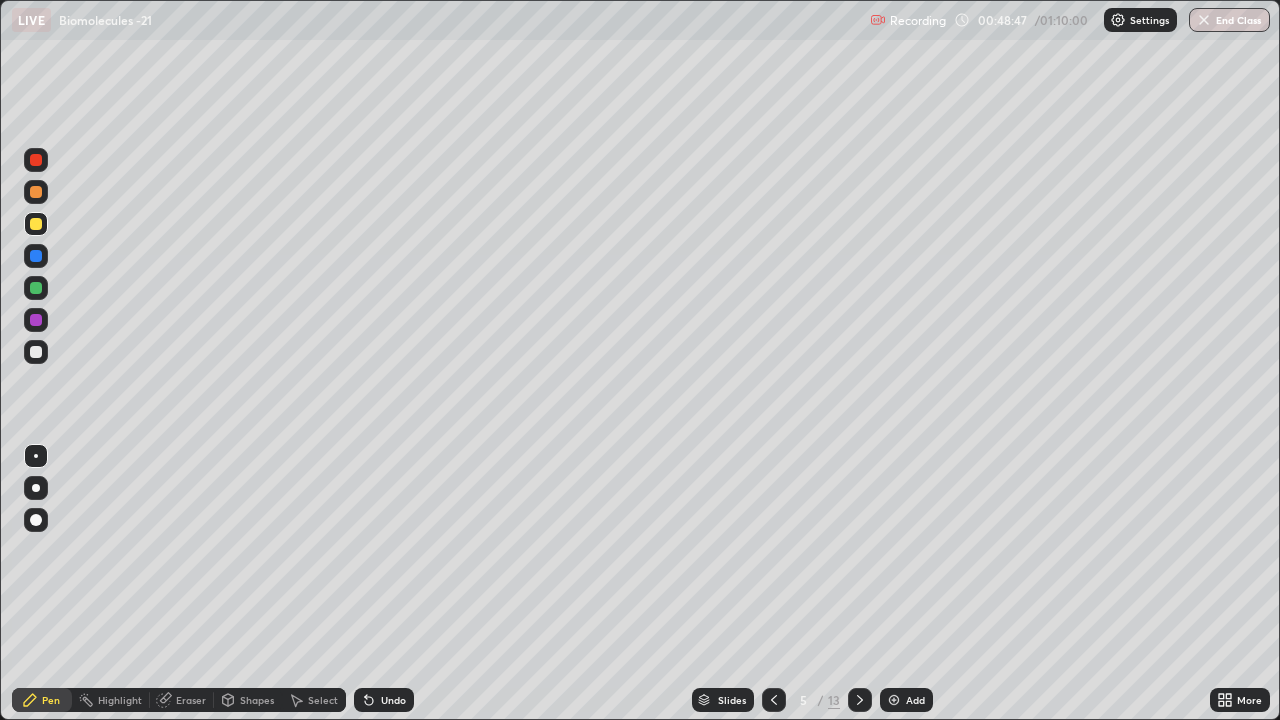 click 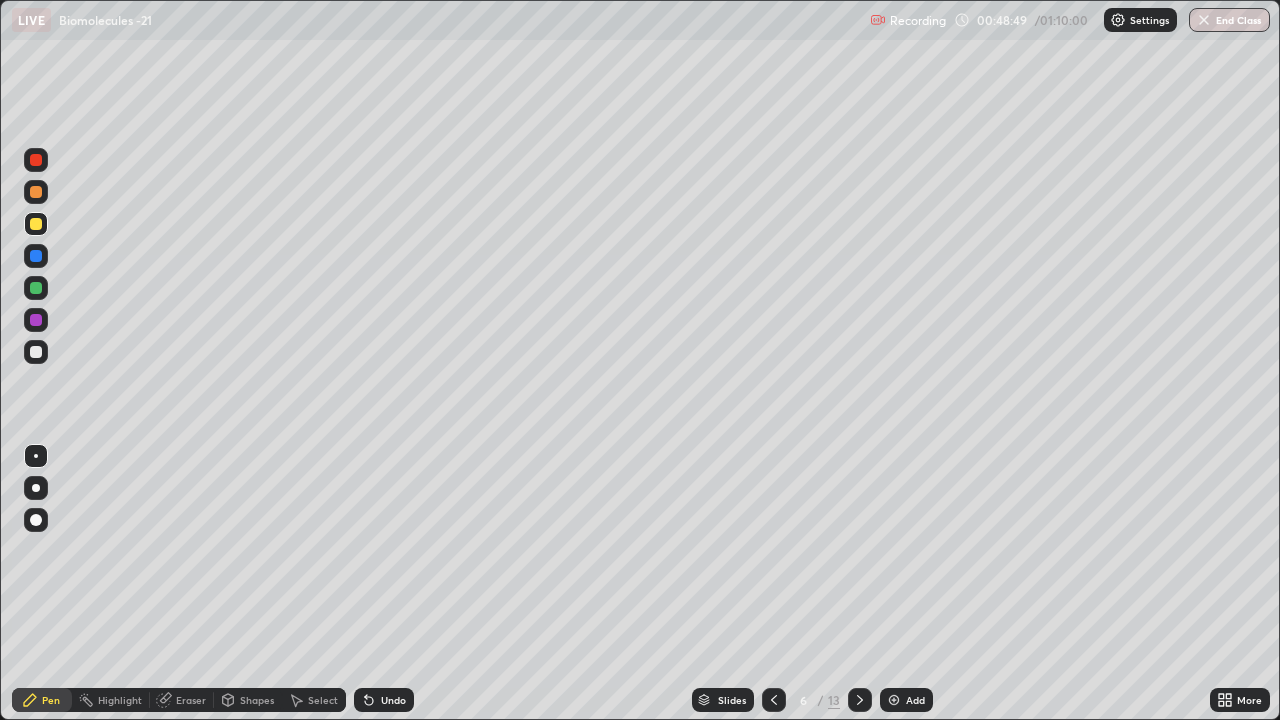 click 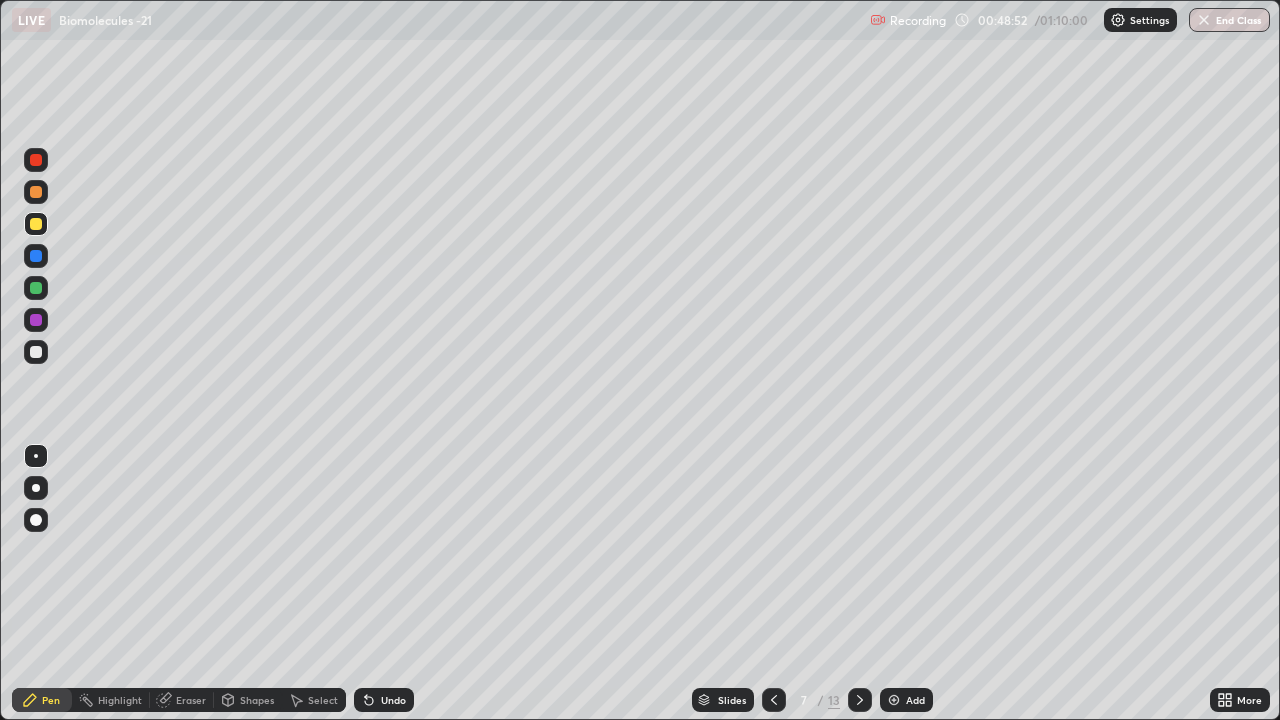 click 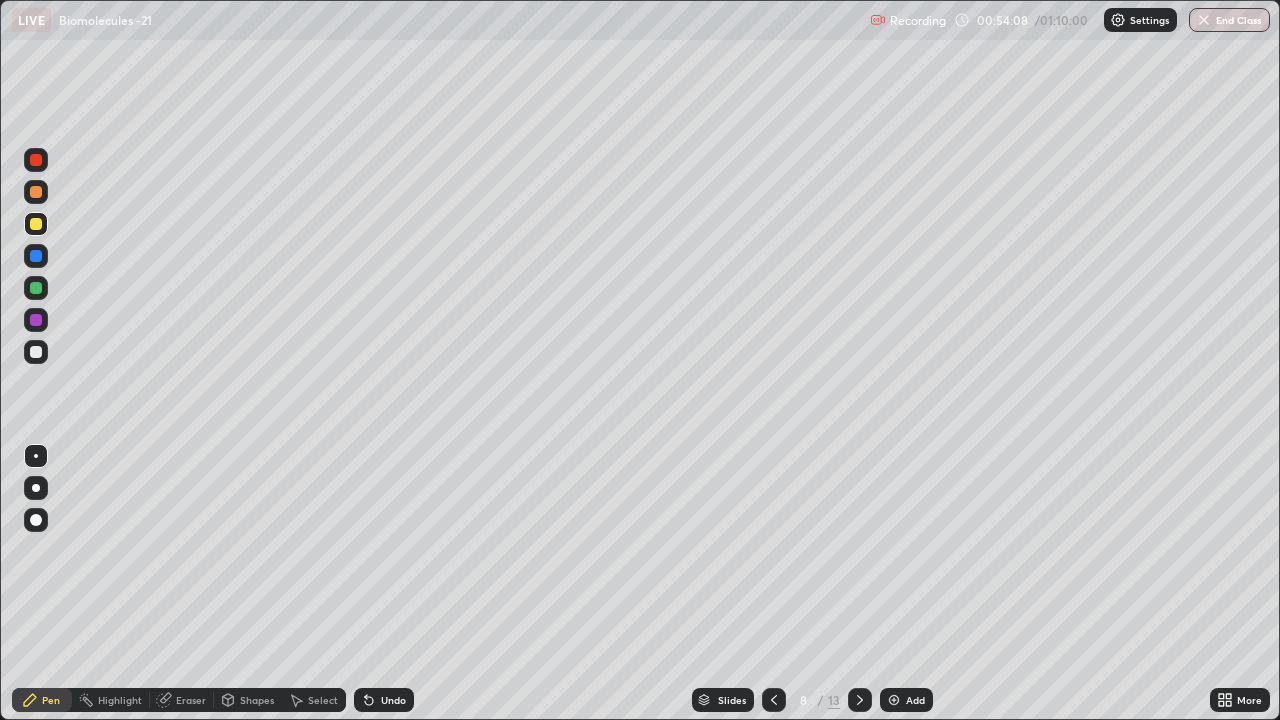 click at bounding box center [36, 288] 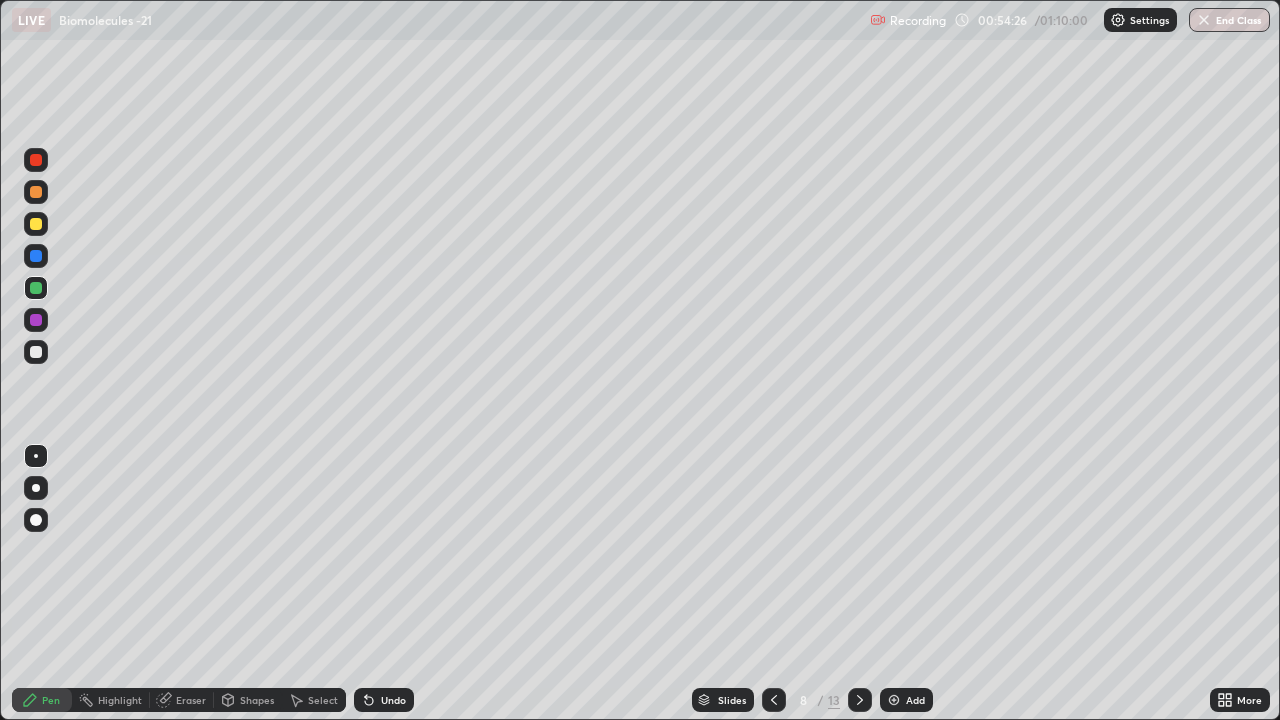 click on "Eraser" at bounding box center (182, 700) 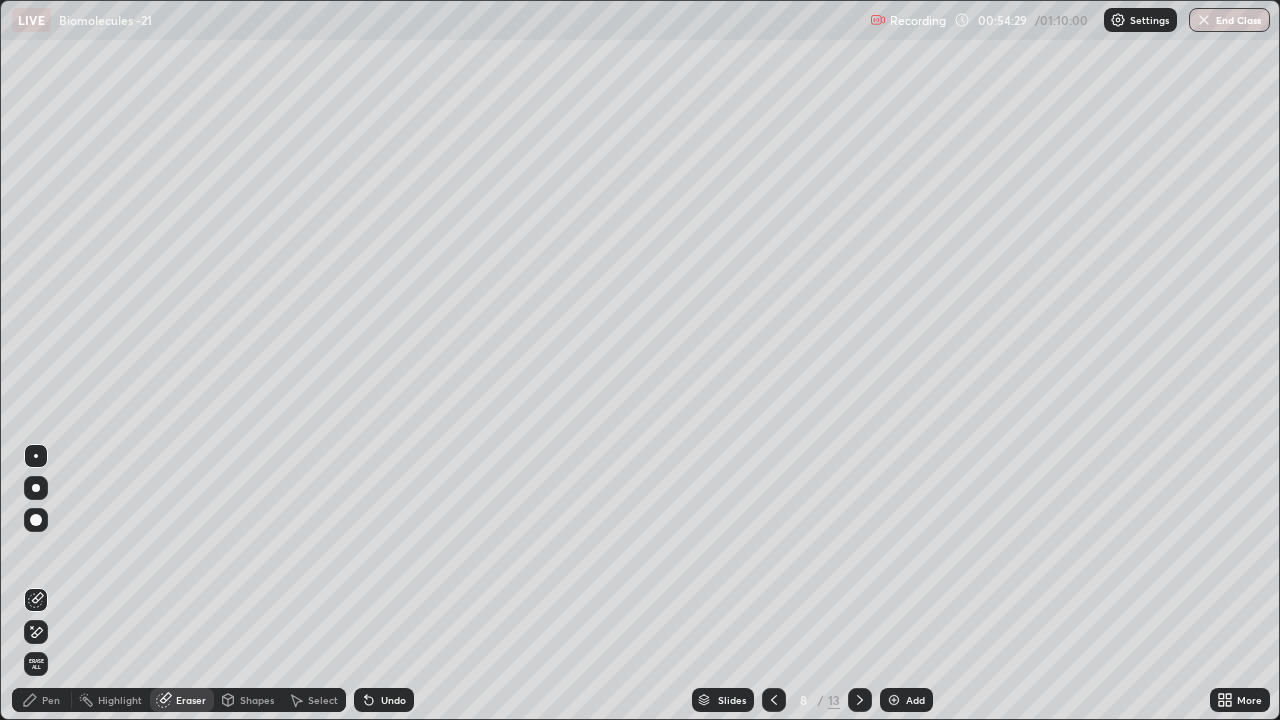 click on "Pen" at bounding box center [42, 700] 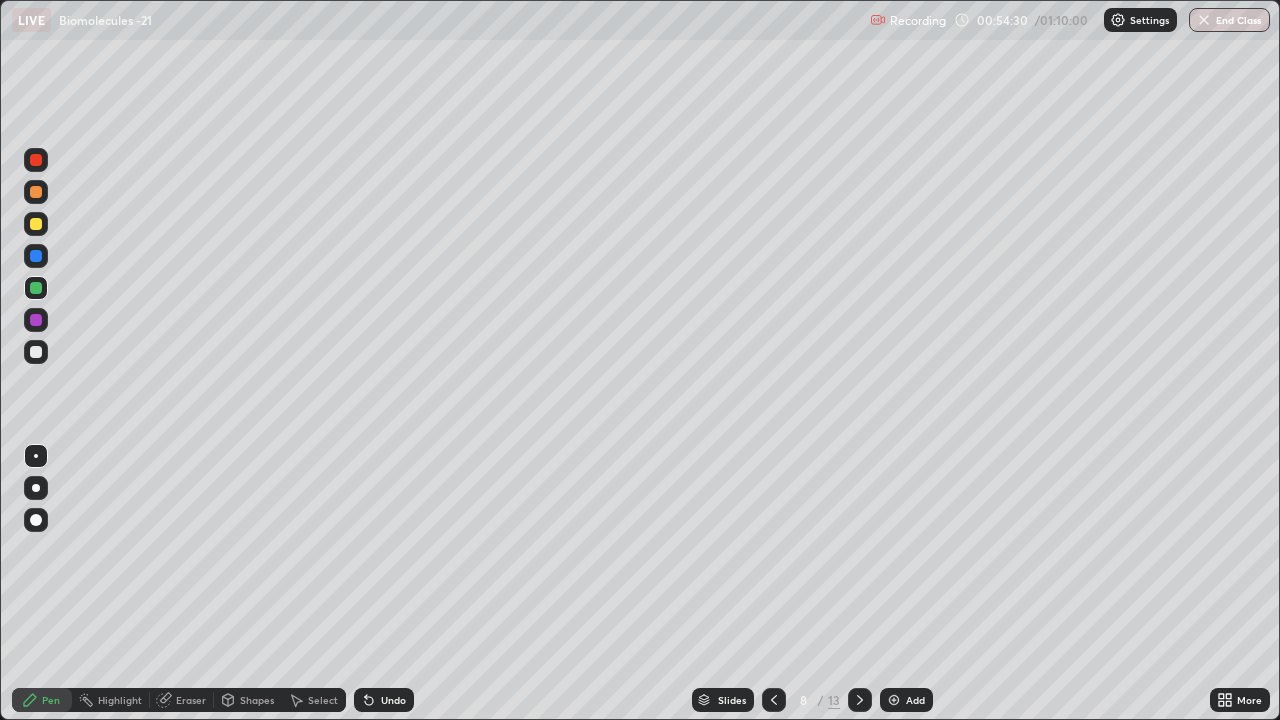 click at bounding box center (36, 256) 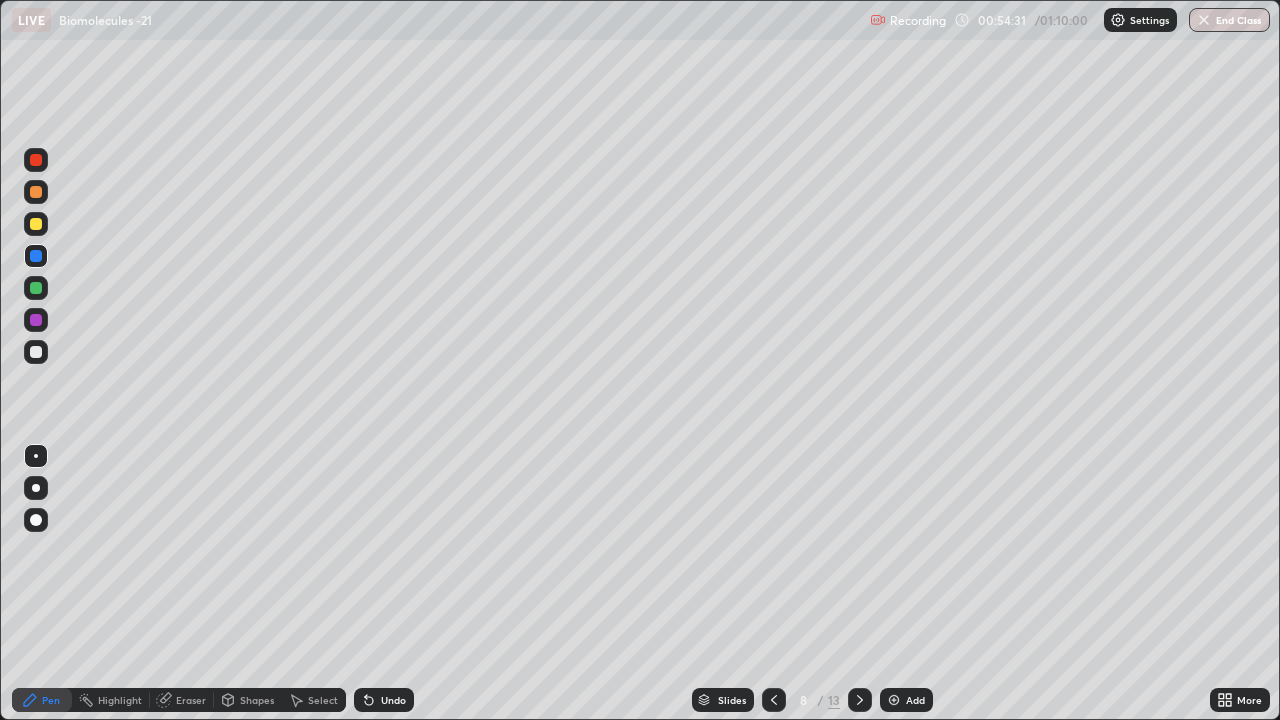click at bounding box center (36, 224) 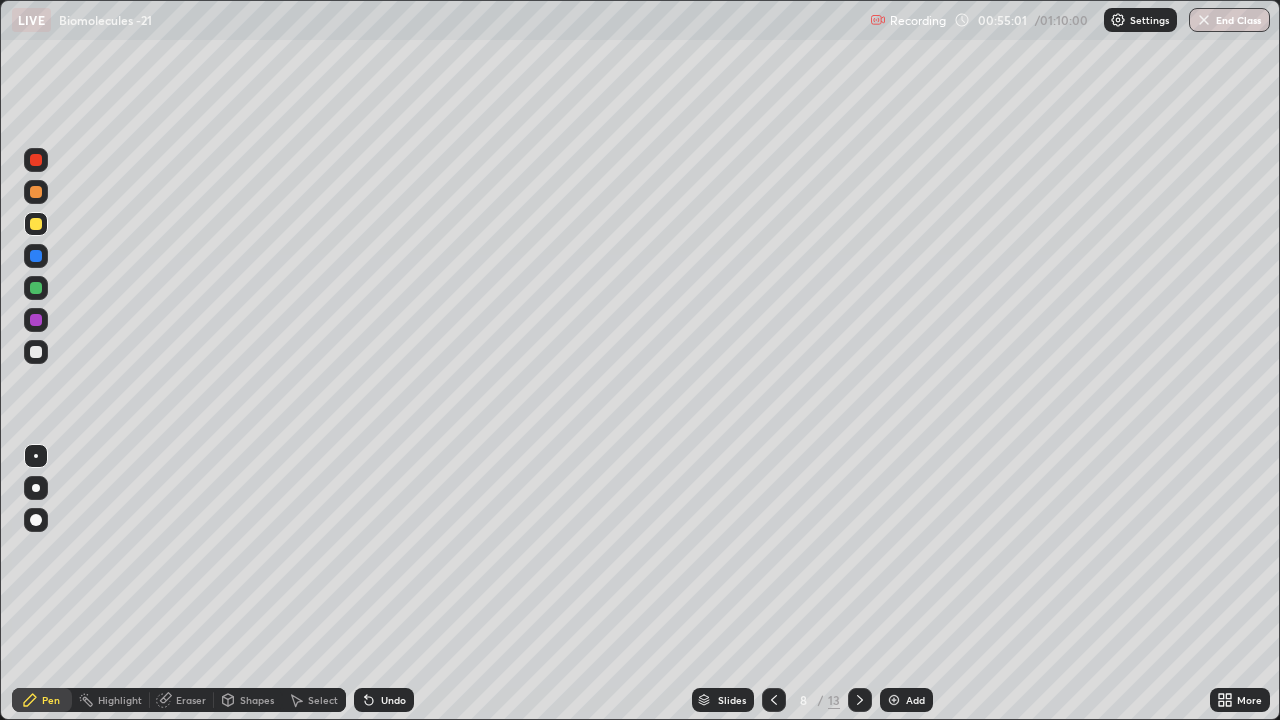 click on "Eraser" at bounding box center (191, 700) 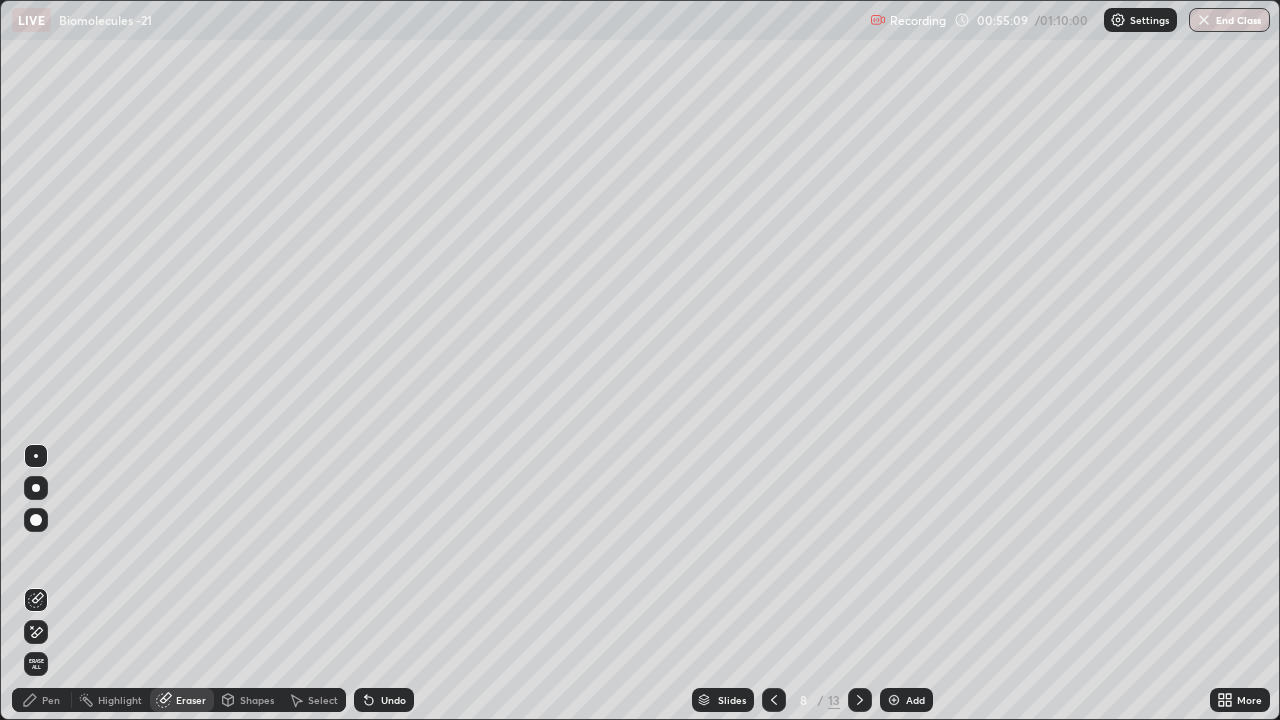 click on "Pen" at bounding box center (51, 700) 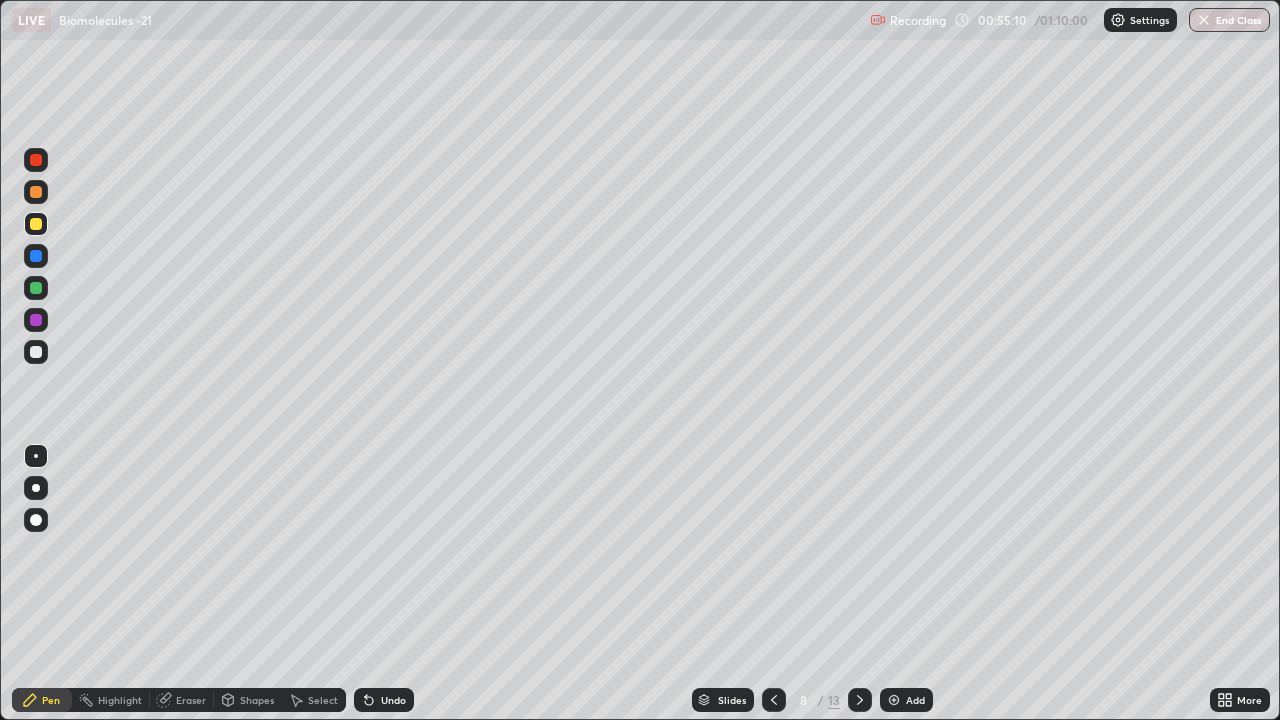 click at bounding box center [36, 288] 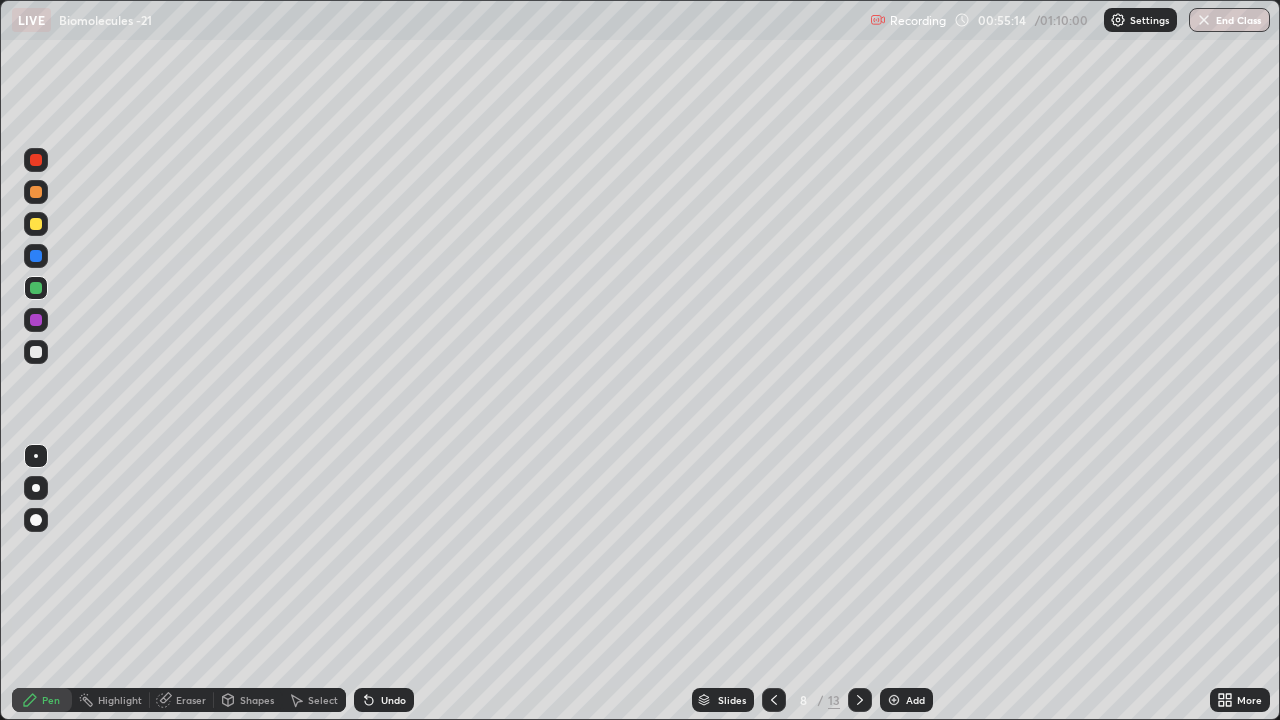 click on "Eraser" at bounding box center [182, 700] 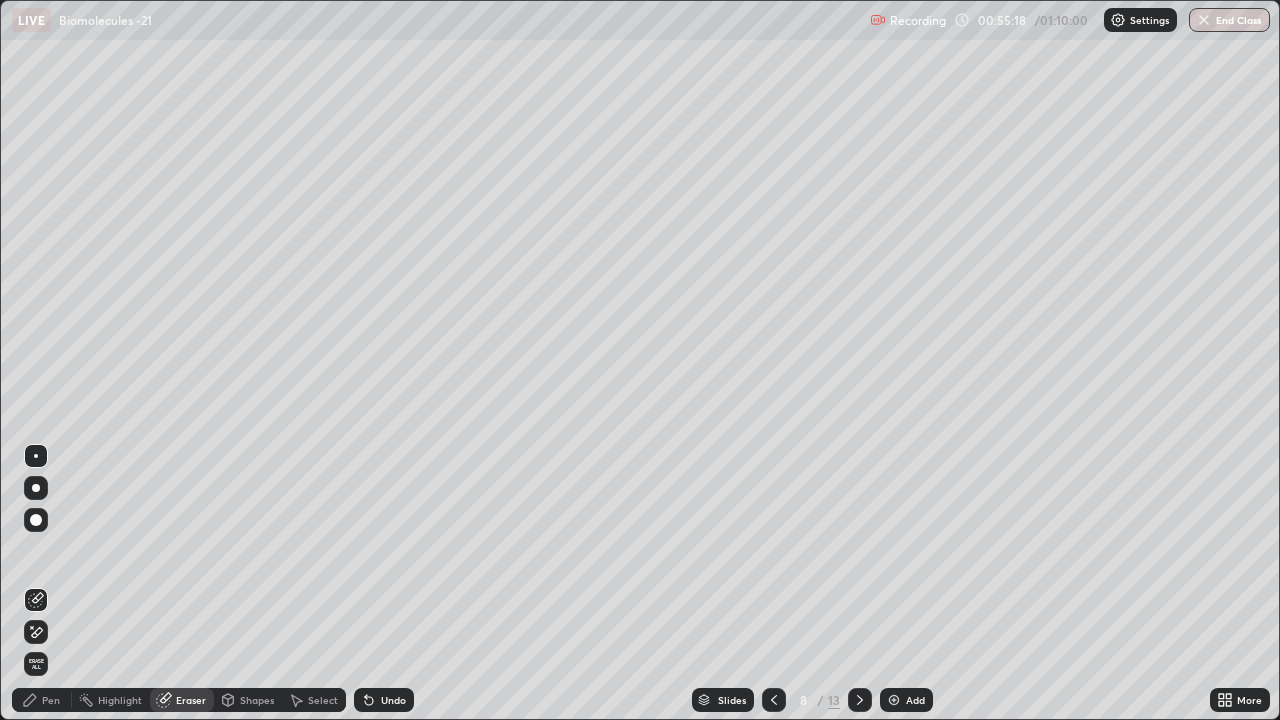 click on "Pen" at bounding box center [42, 700] 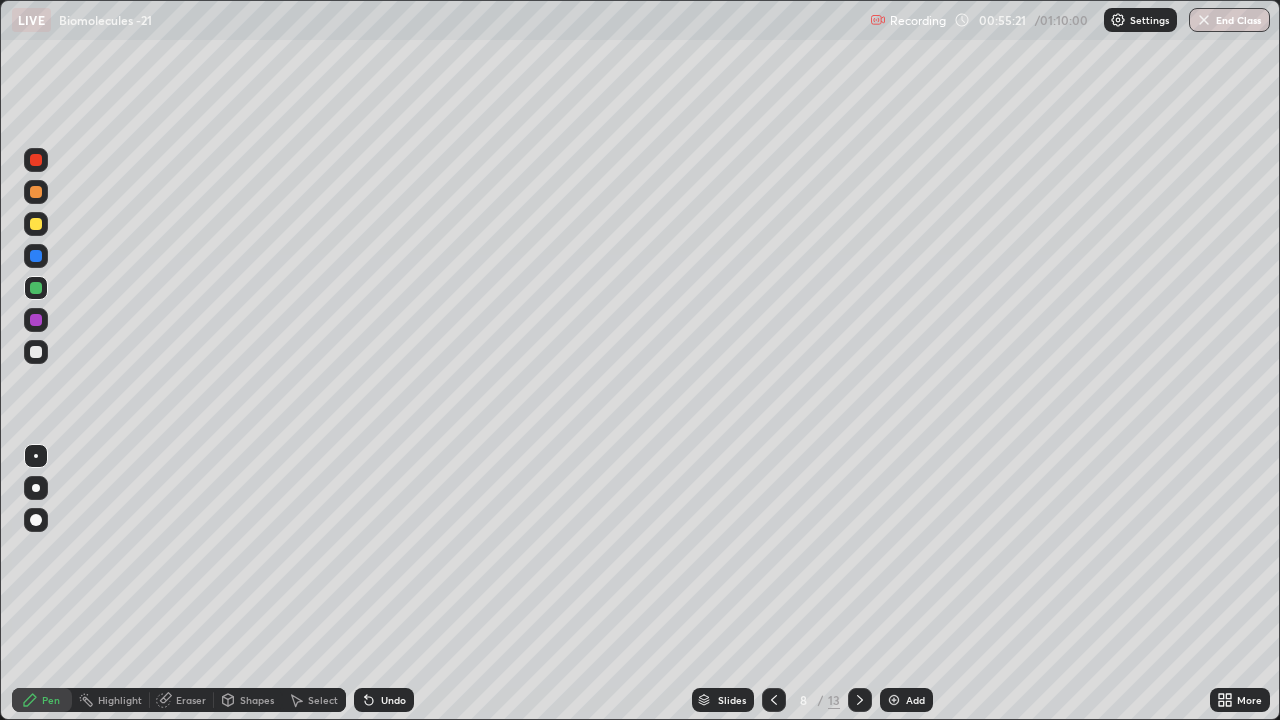 click on "Eraser" at bounding box center (182, 700) 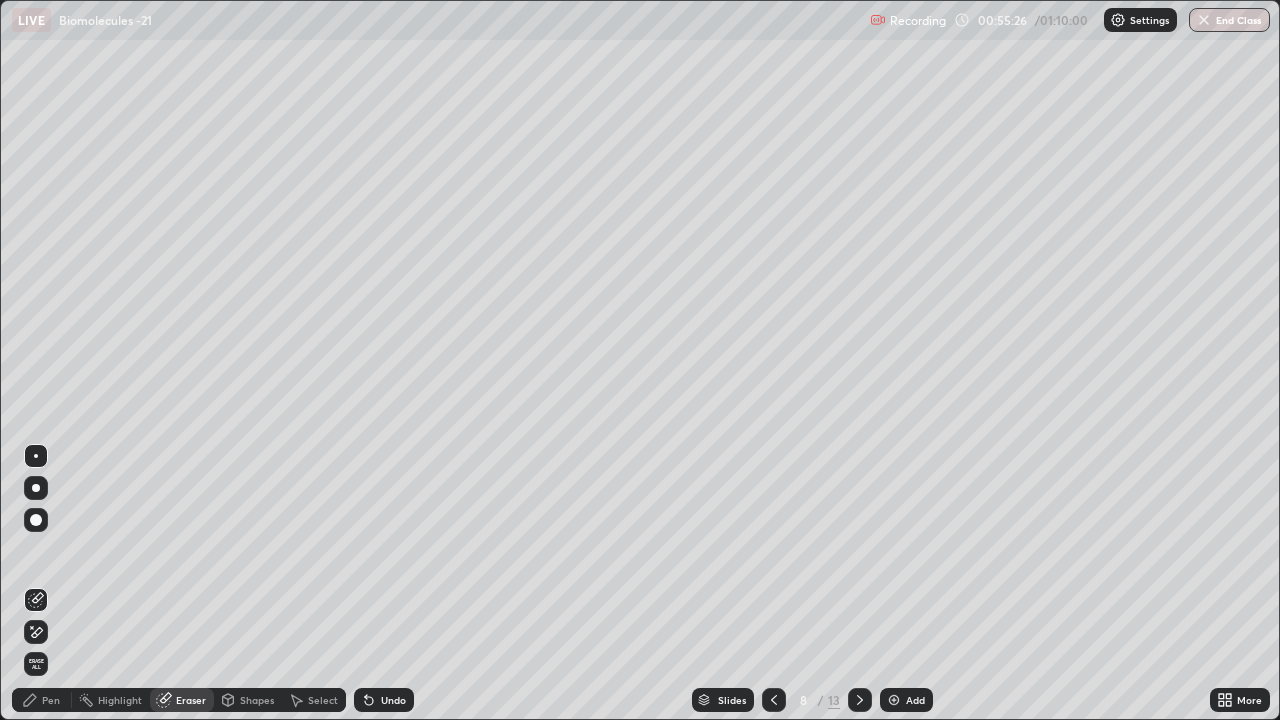 click on "Pen" at bounding box center (42, 700) 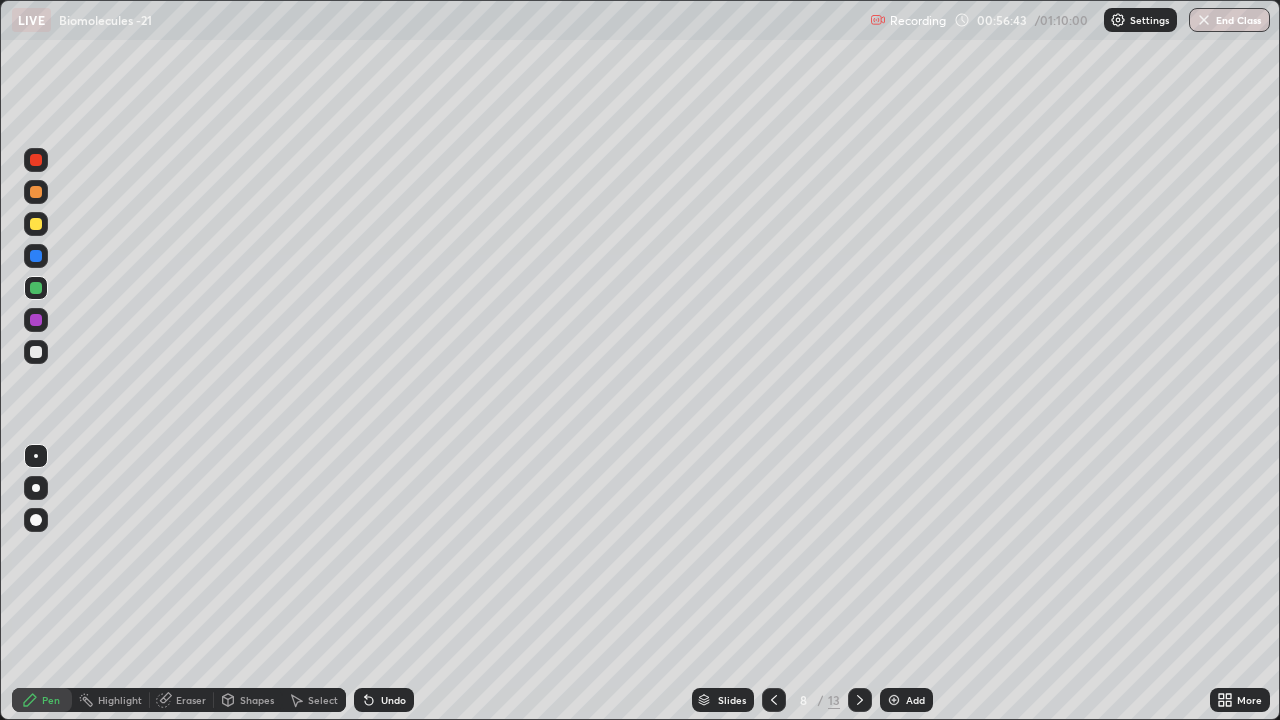 click at bounding box center [36, 224] 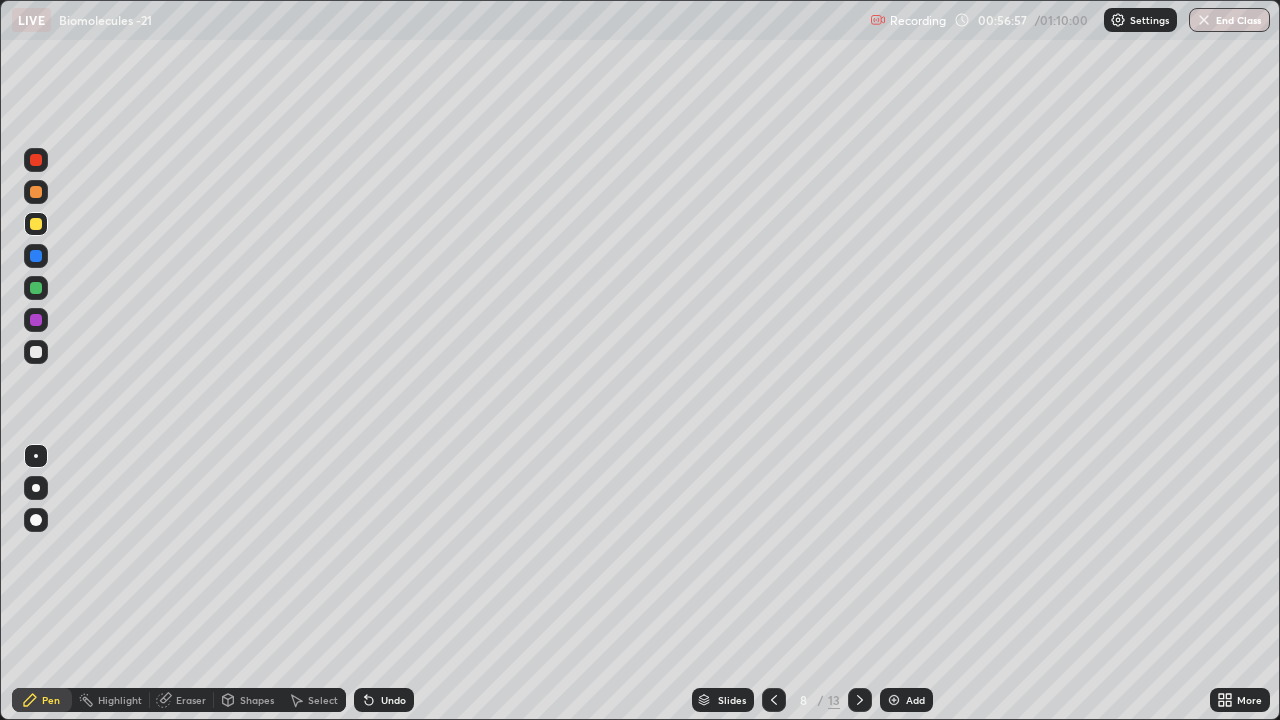 click on "Eraser" at bounding box center (191, 700) 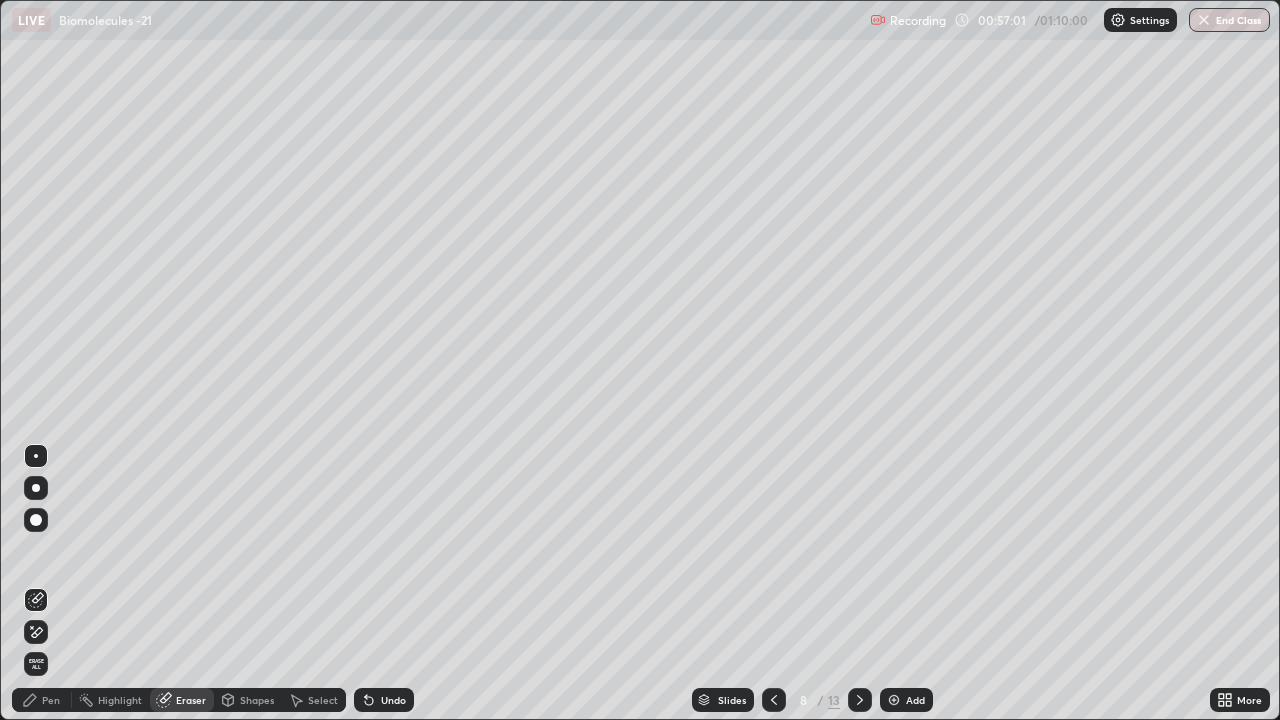 click on "Pen" at bounding box center [51, 700] 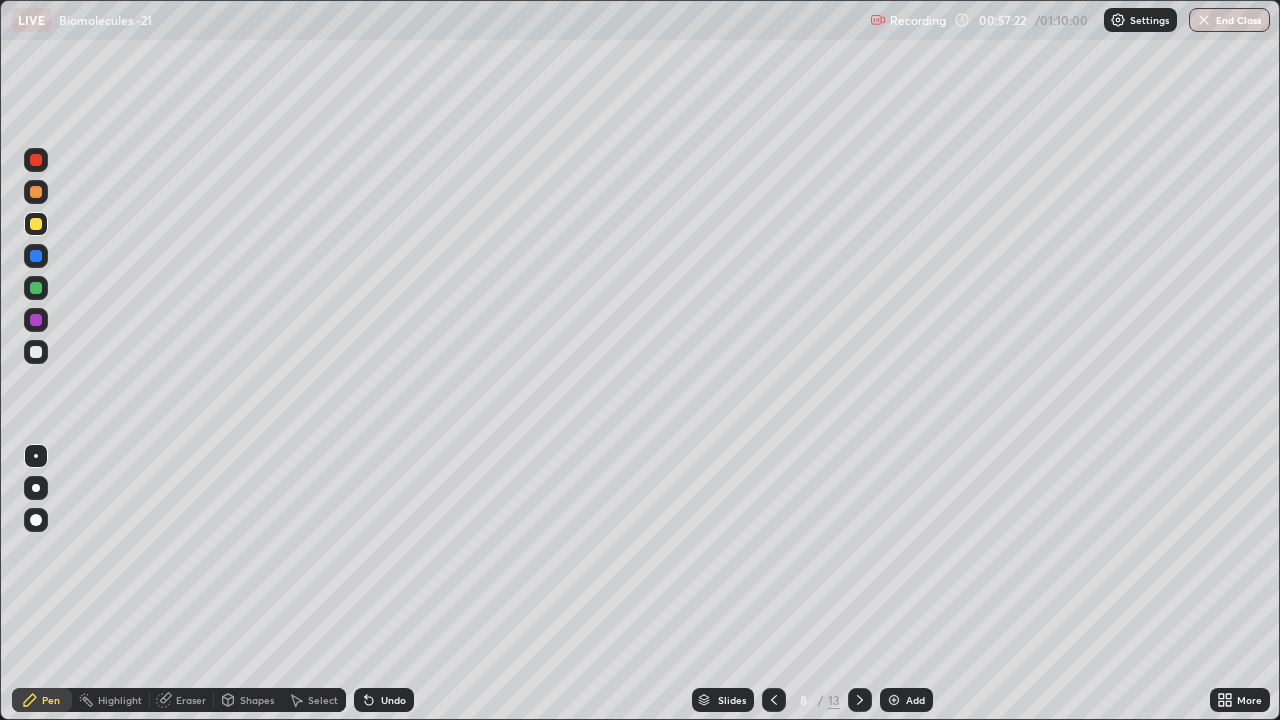 click at bounding box center (36, 288) 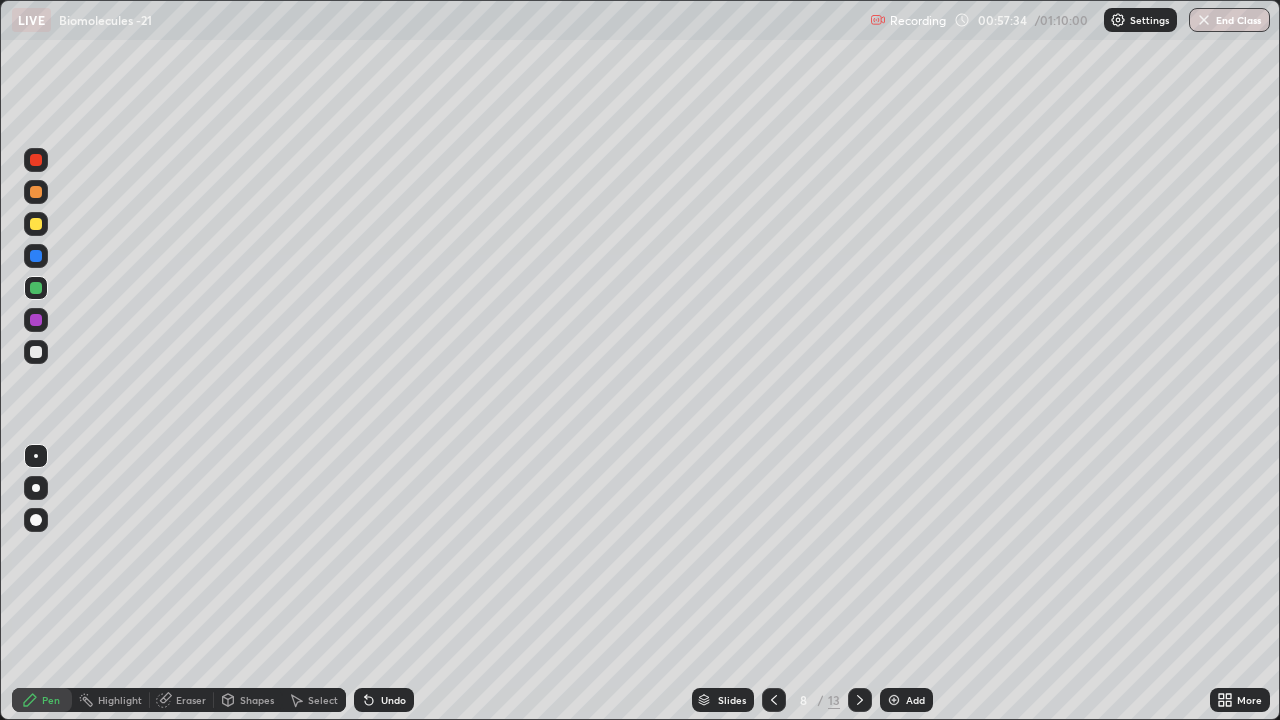 click on "Eraser" at bounding box center [191, 700] 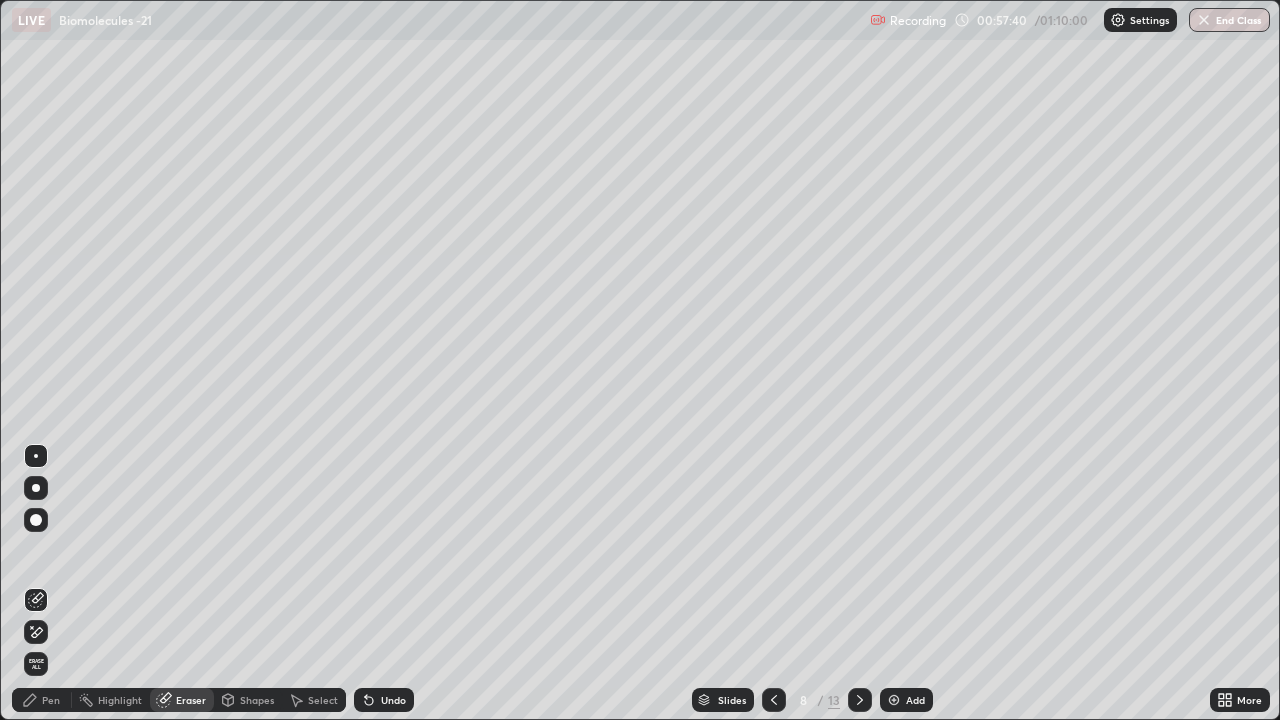 click on "Pen" at bounding box center (51, 700) 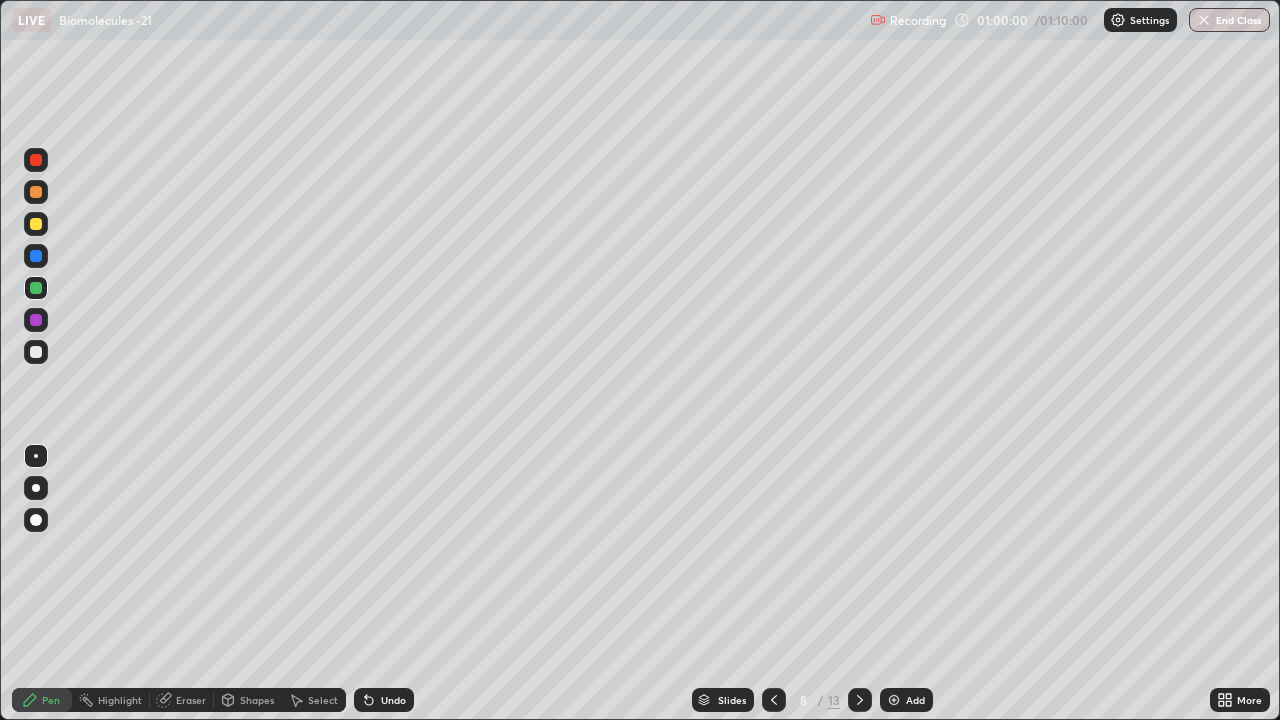 click on "Eraser" at bounding box center (182, 700) 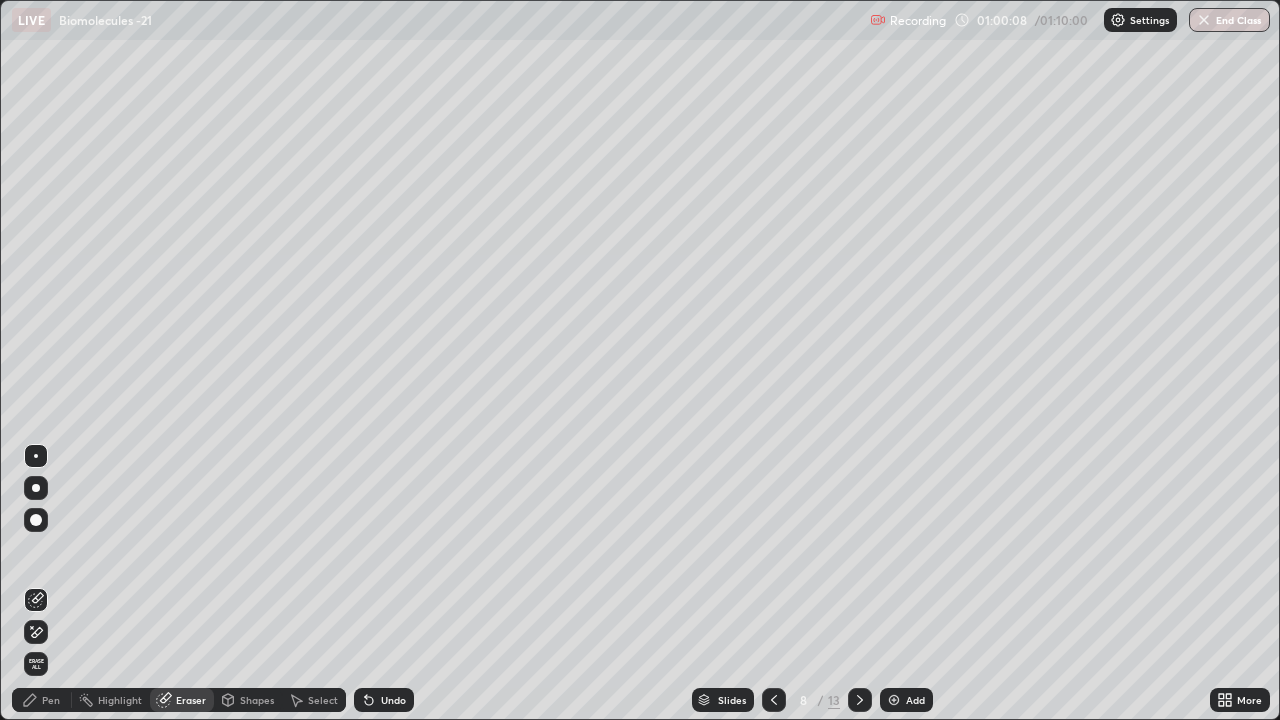 click on "Pen" at bounding box center [42, 700] 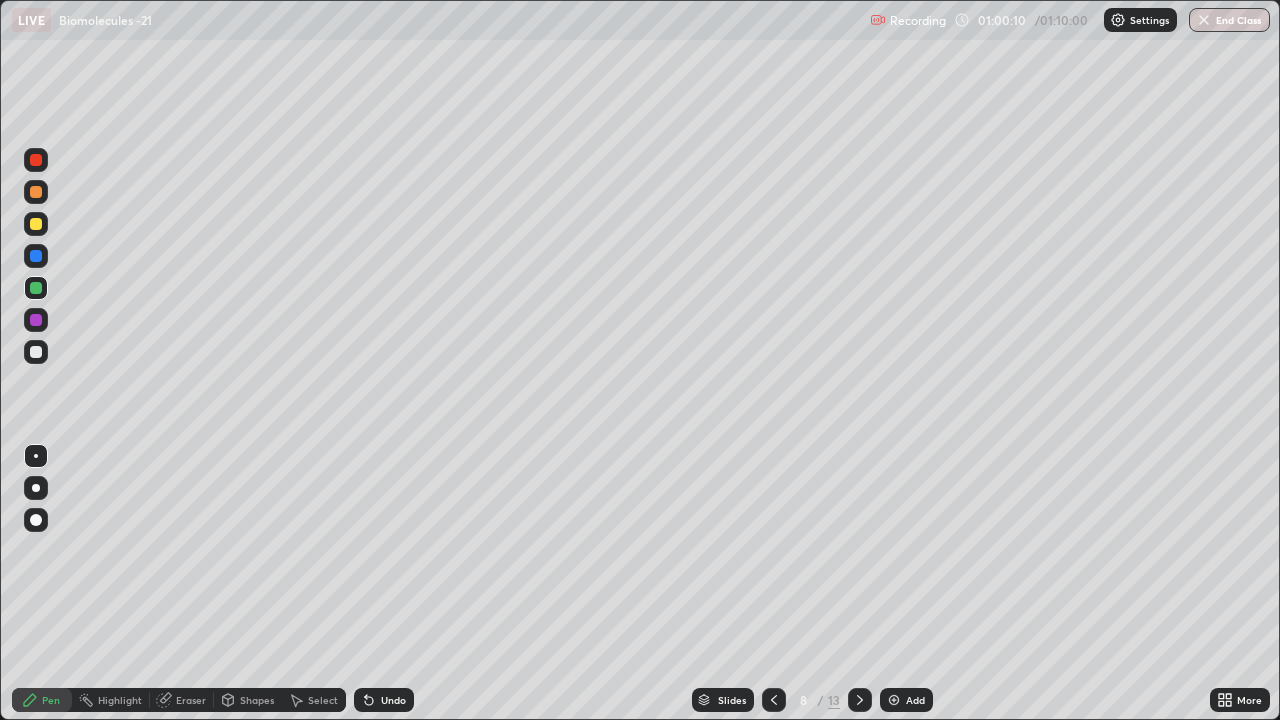 click at bounding box center [36, 288] 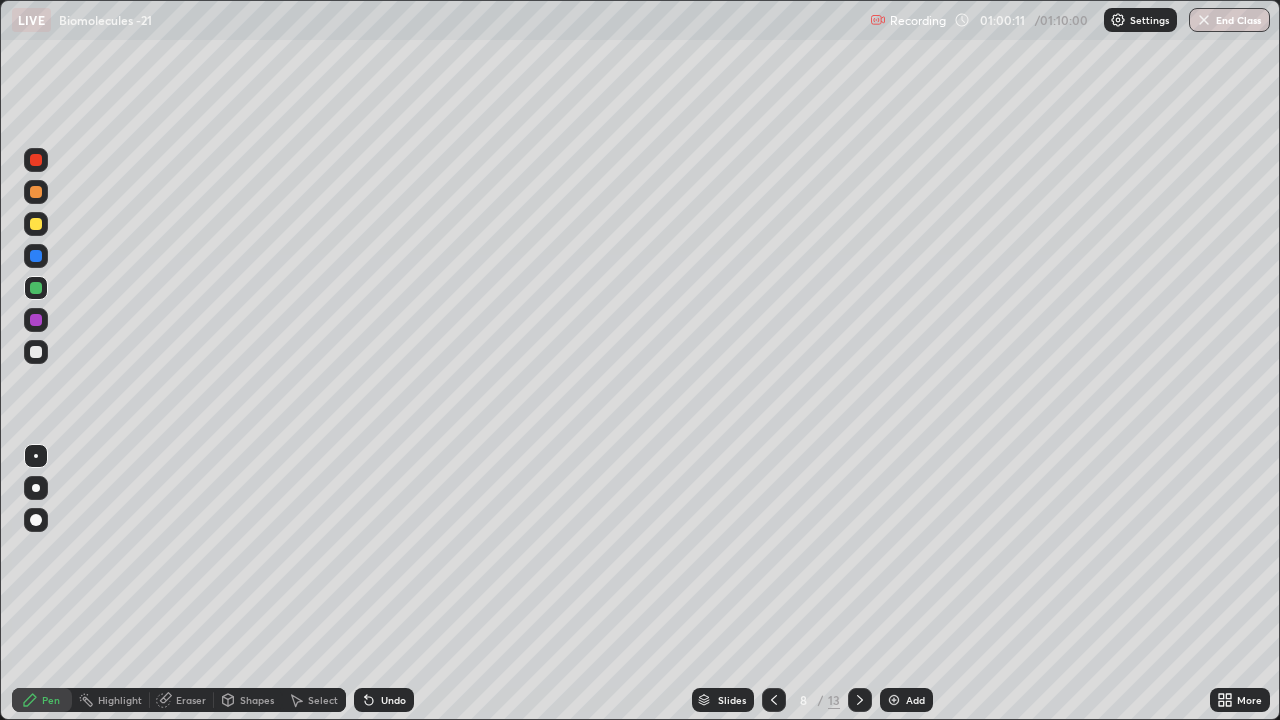 click at bounding box center (36, 520) 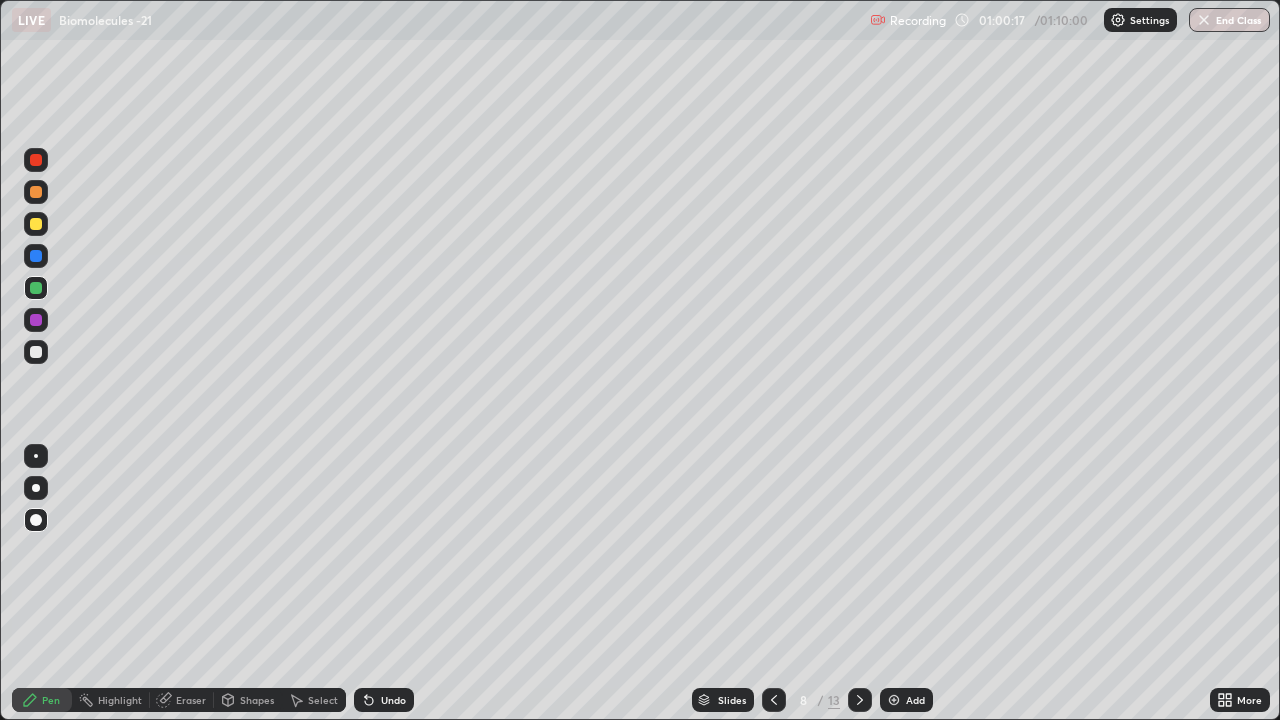 click at bounding box center (36, 456) 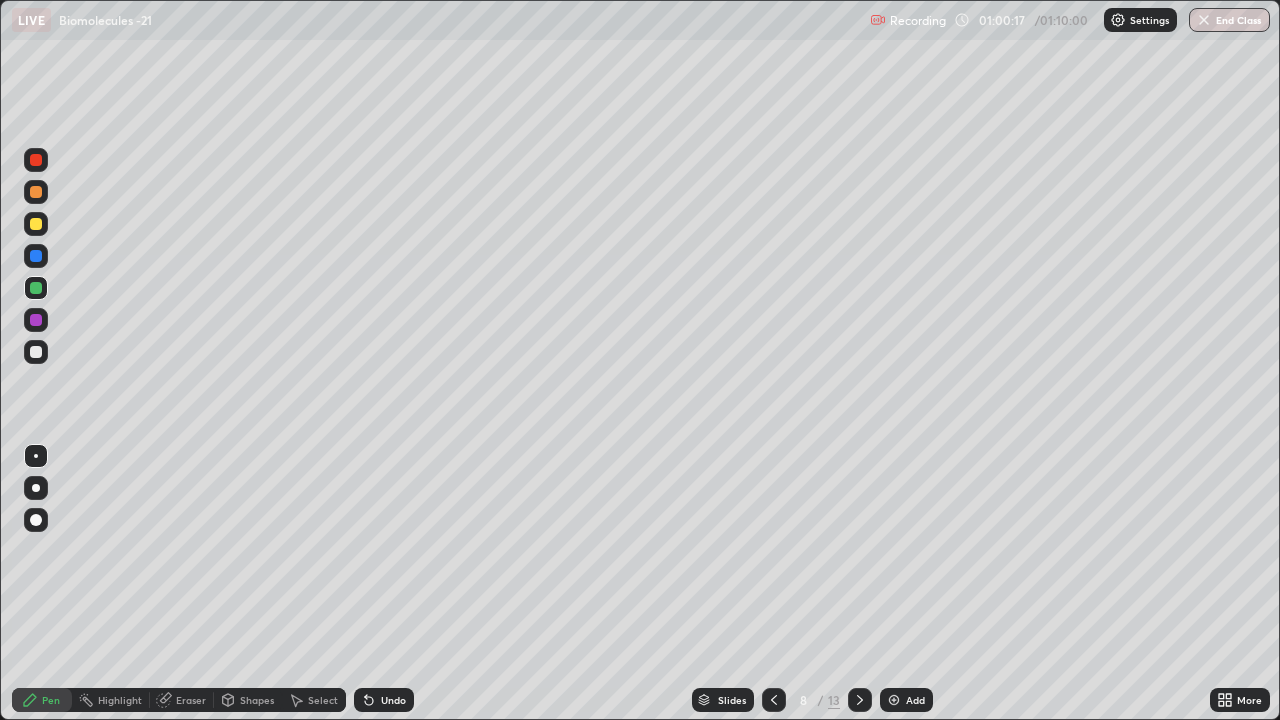 click at bounding box center [36, 224] 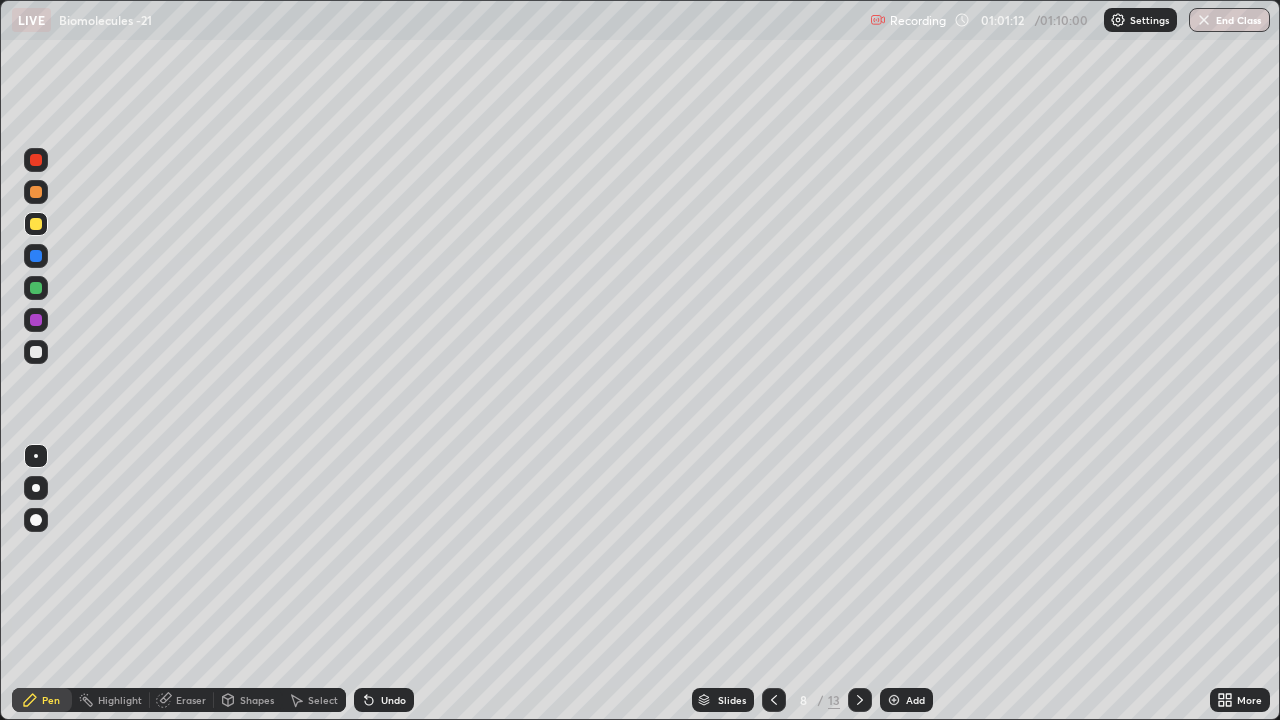 click on "Eraser" at bounding box center [182, 700] 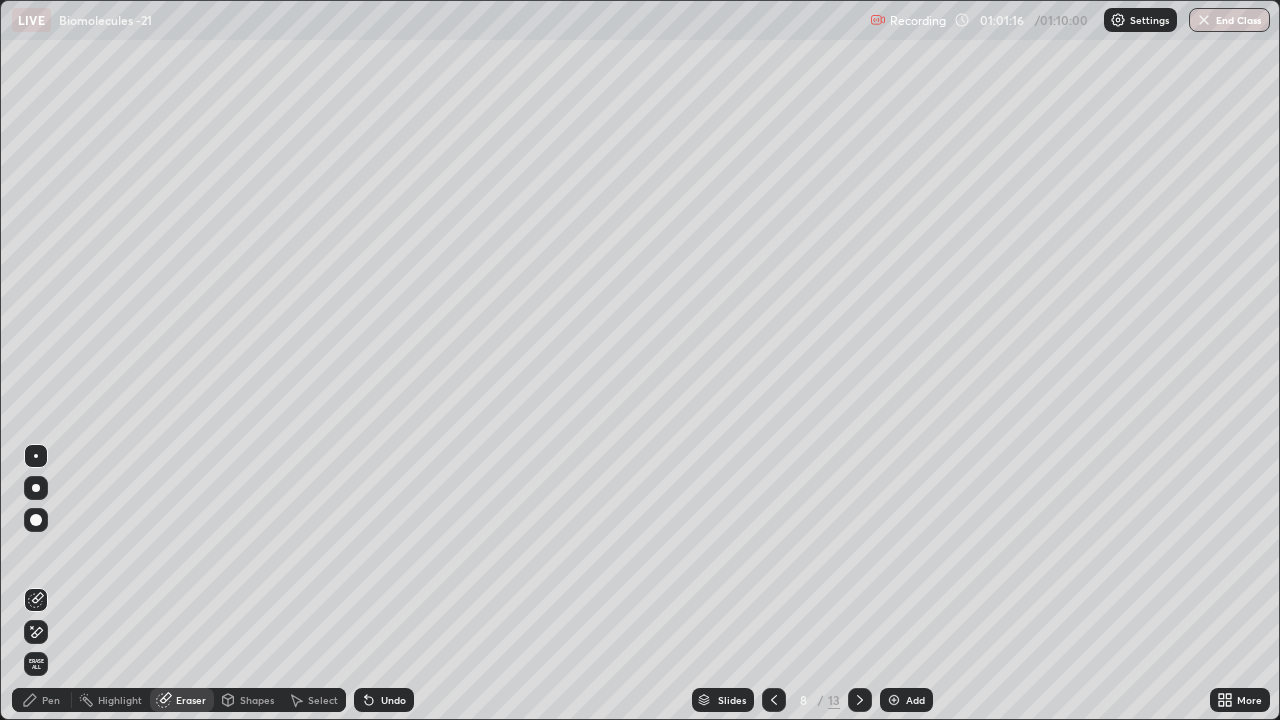 click on "Pen" at bounding box center (51, 700) 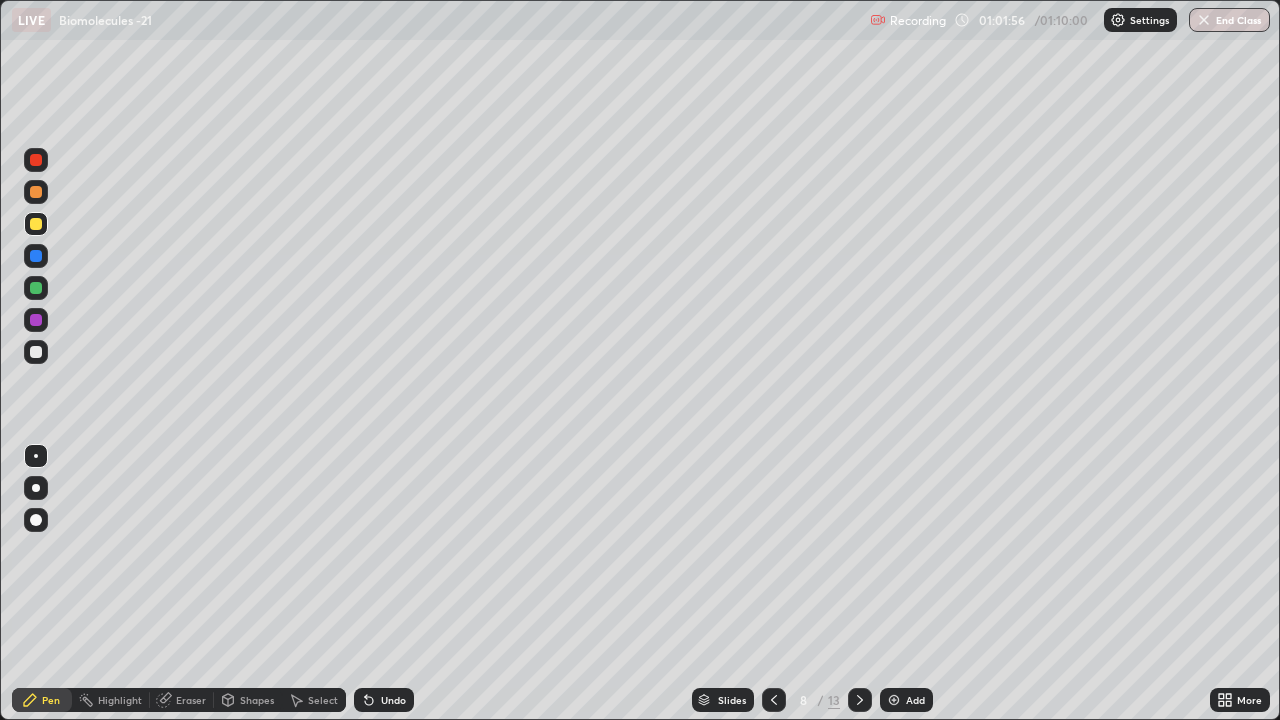 click 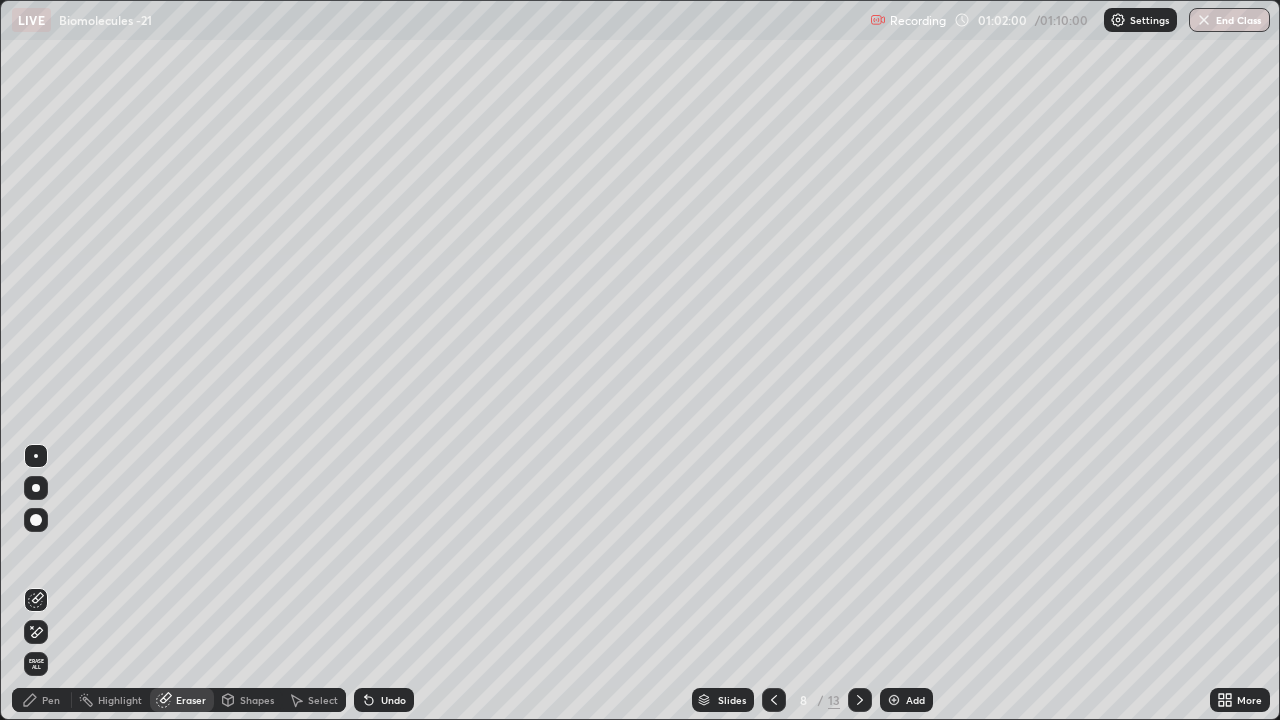 click on "Pen" at bounding box center [51, 700] 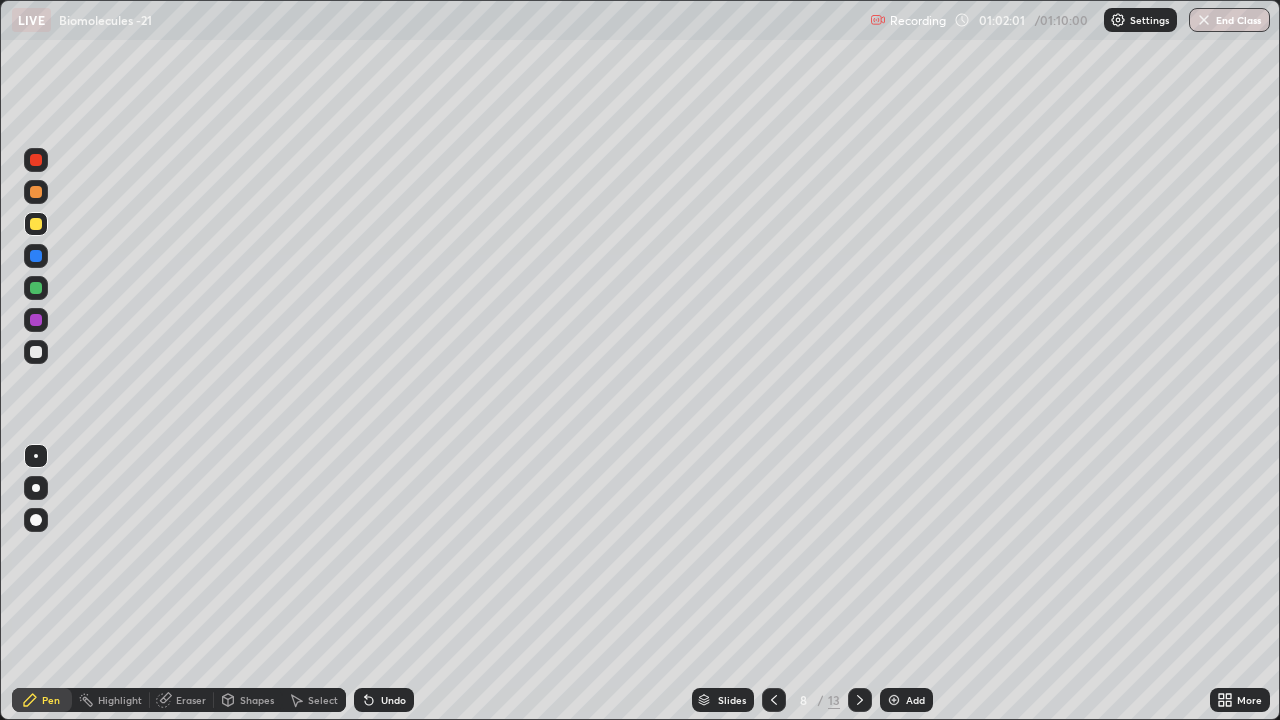 click at bounding box center (36, 520) 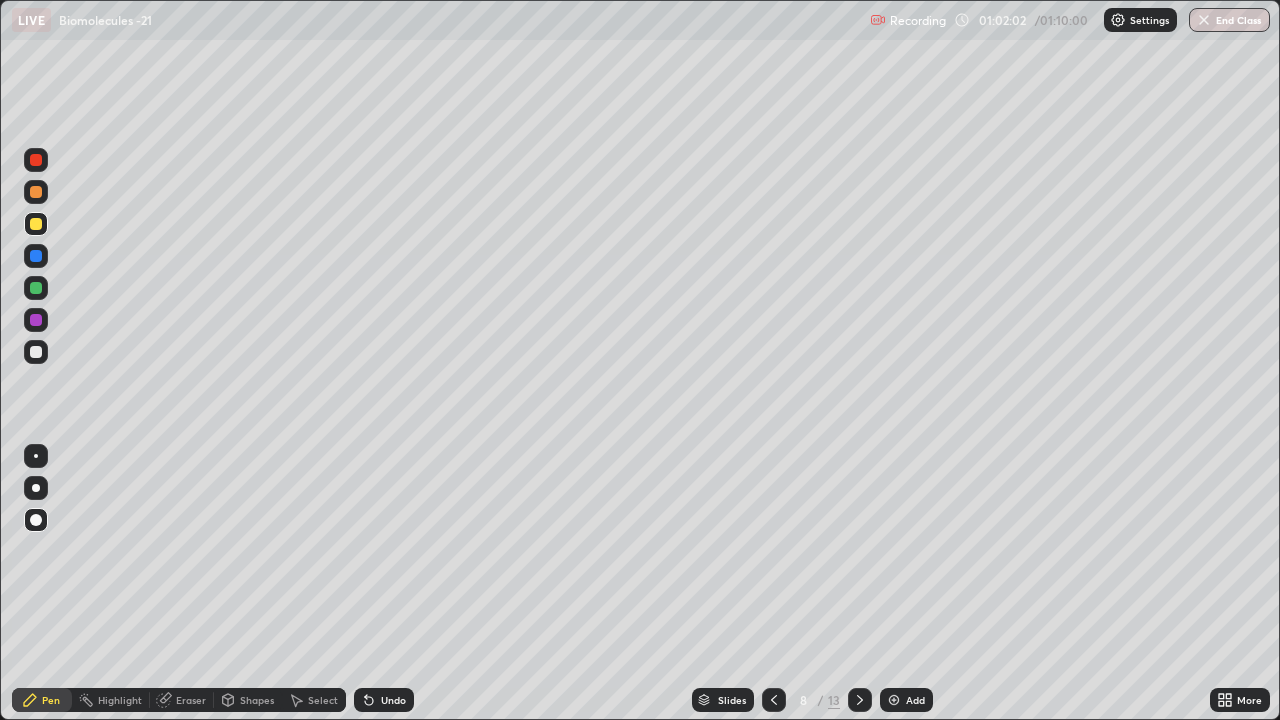 click at bounding box center [36, 288] 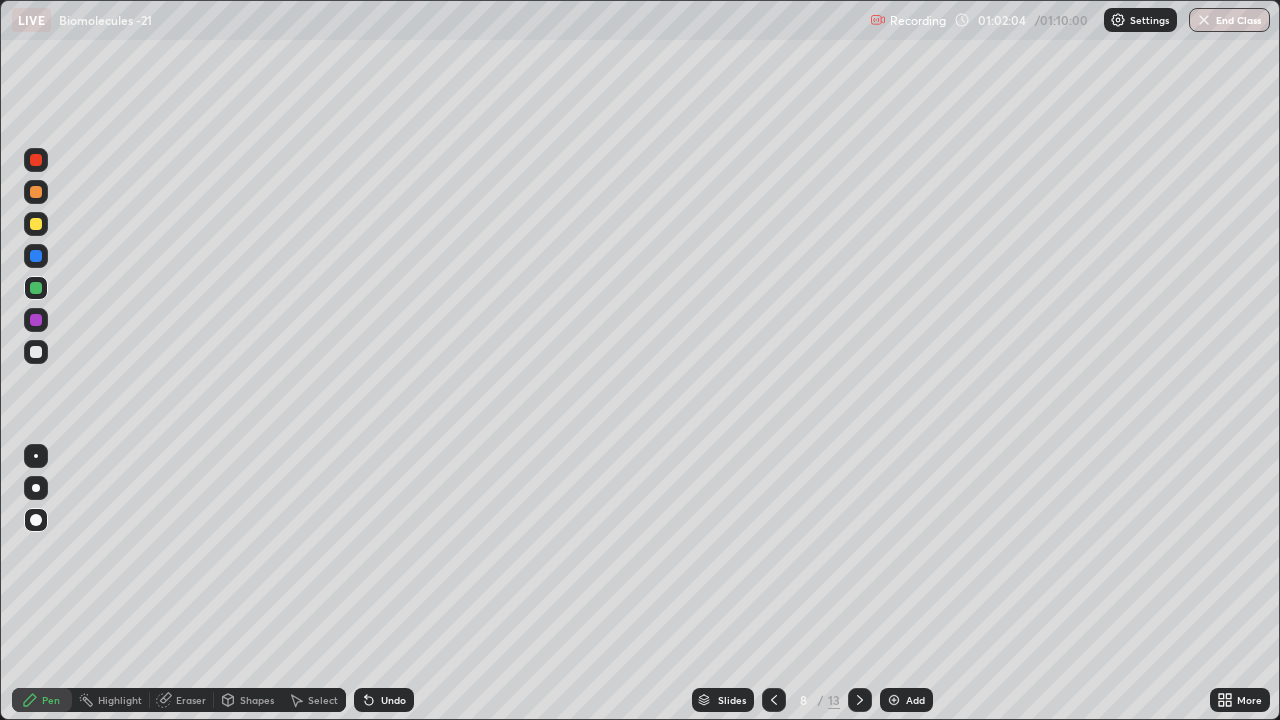 click at bounding box center (36, 224) 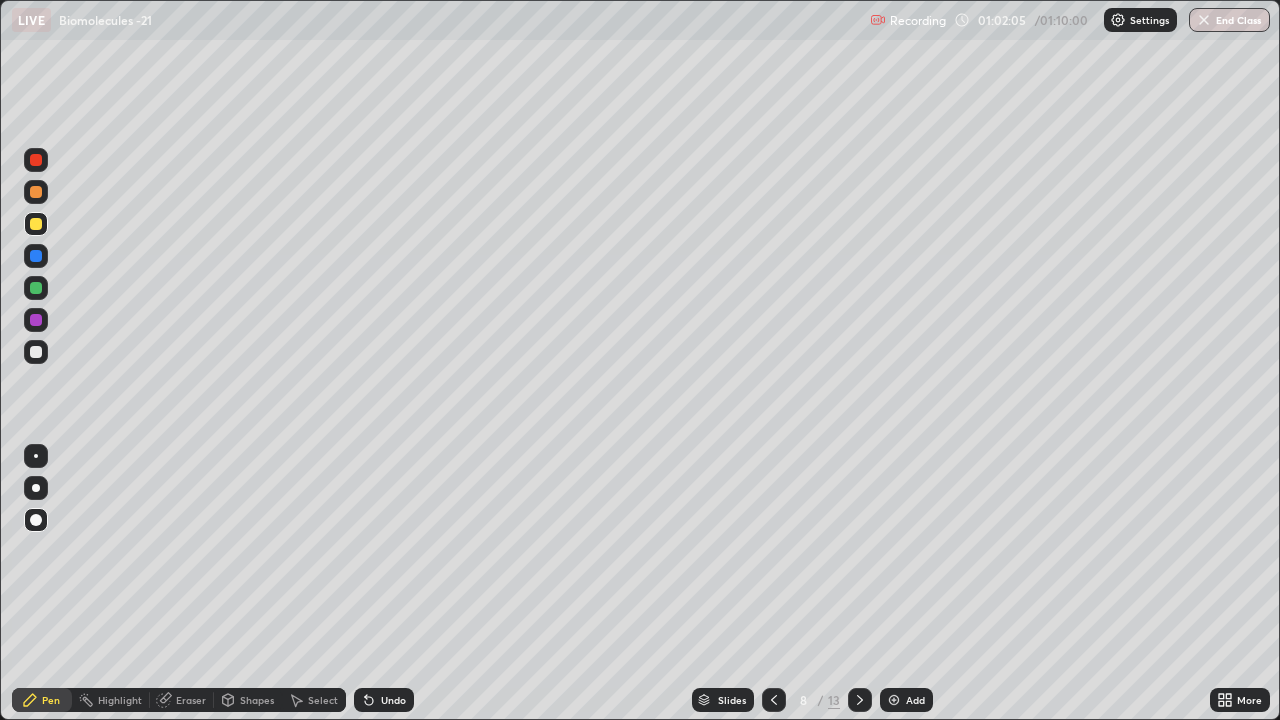 click at bounding box center [36, 456] 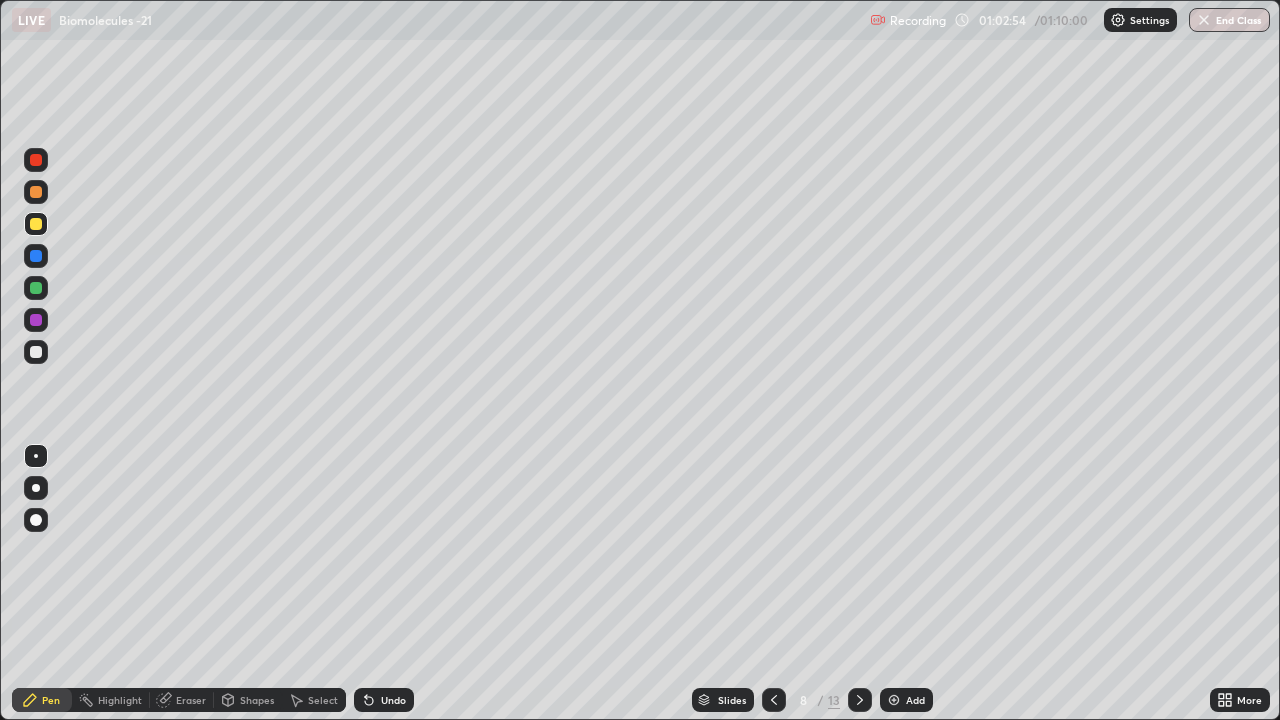click 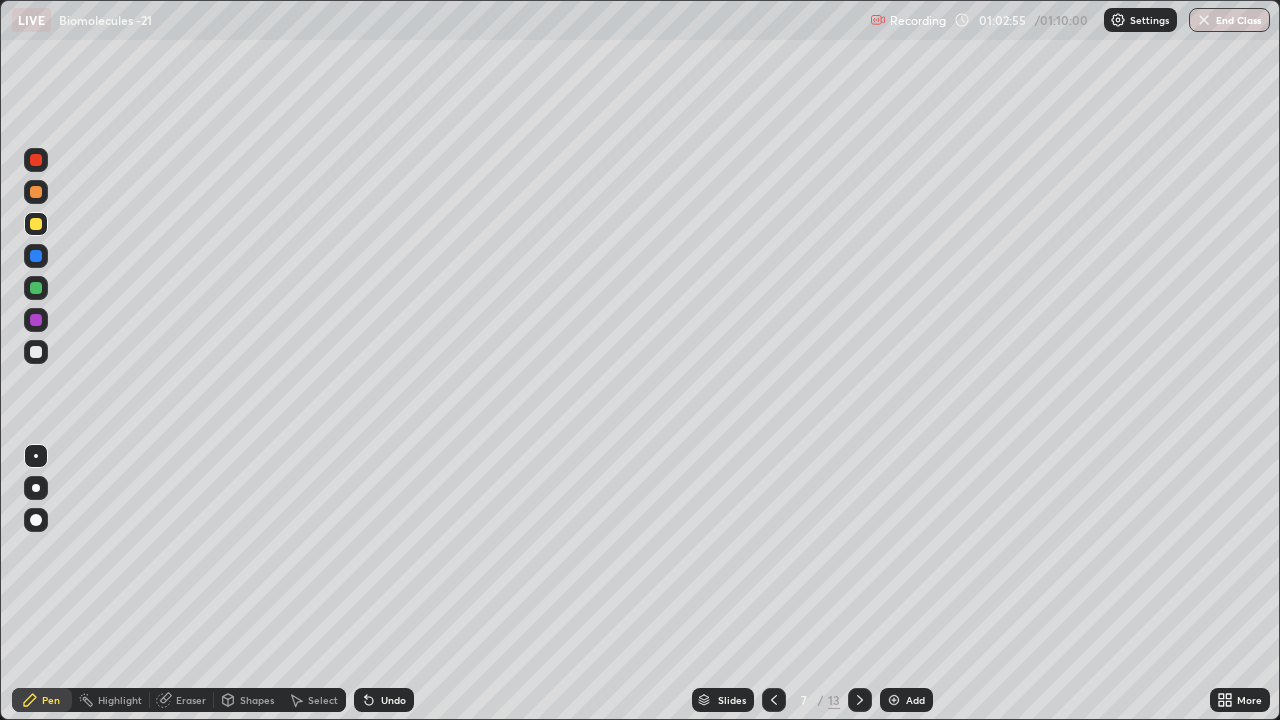 click 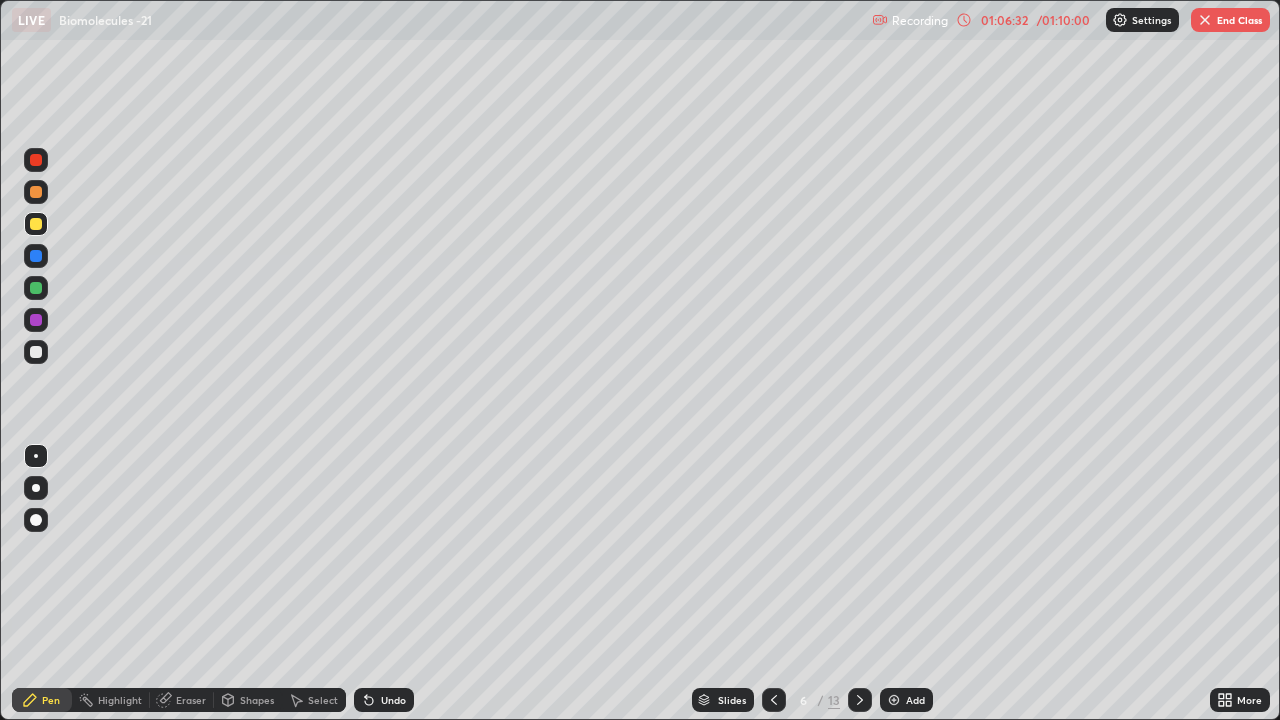 click 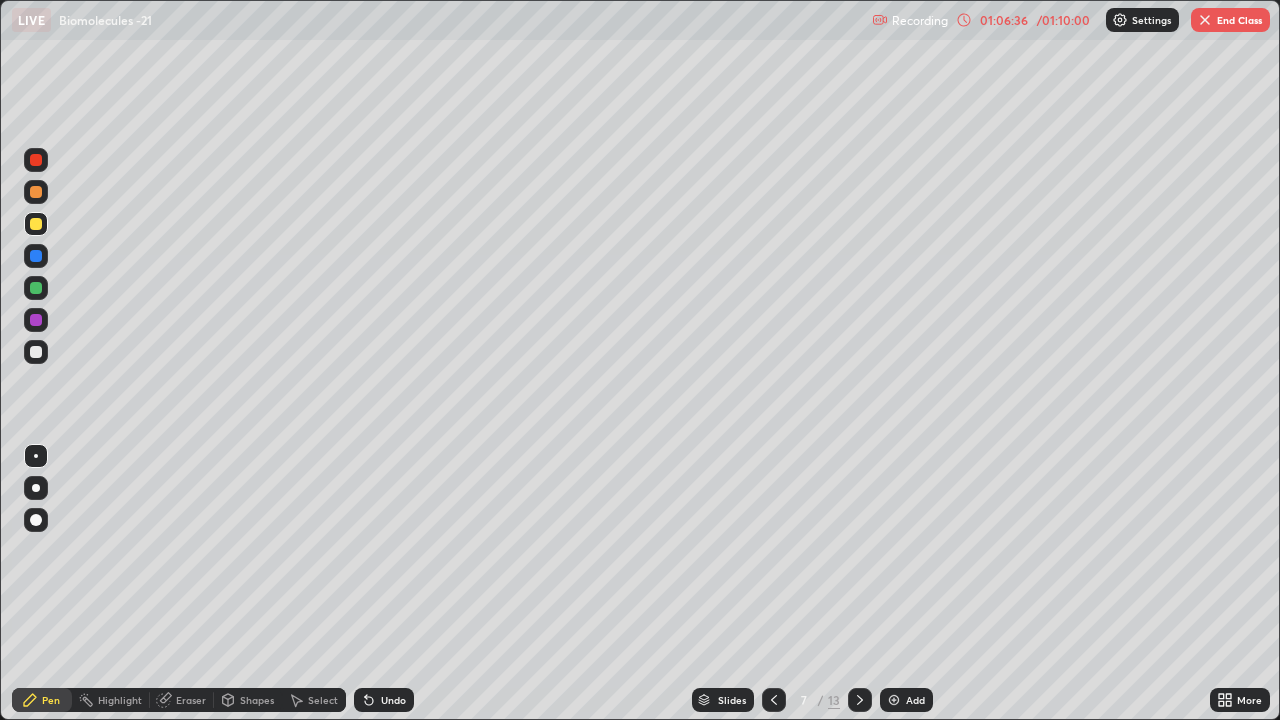 click 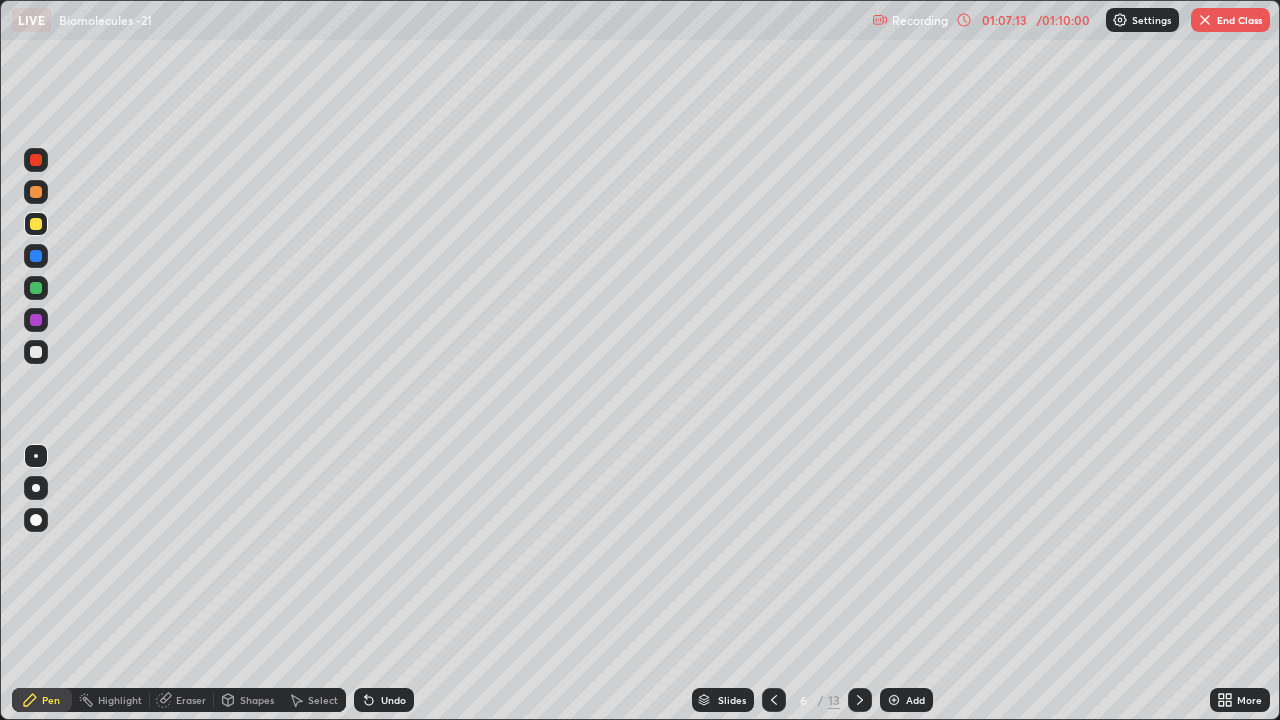 click 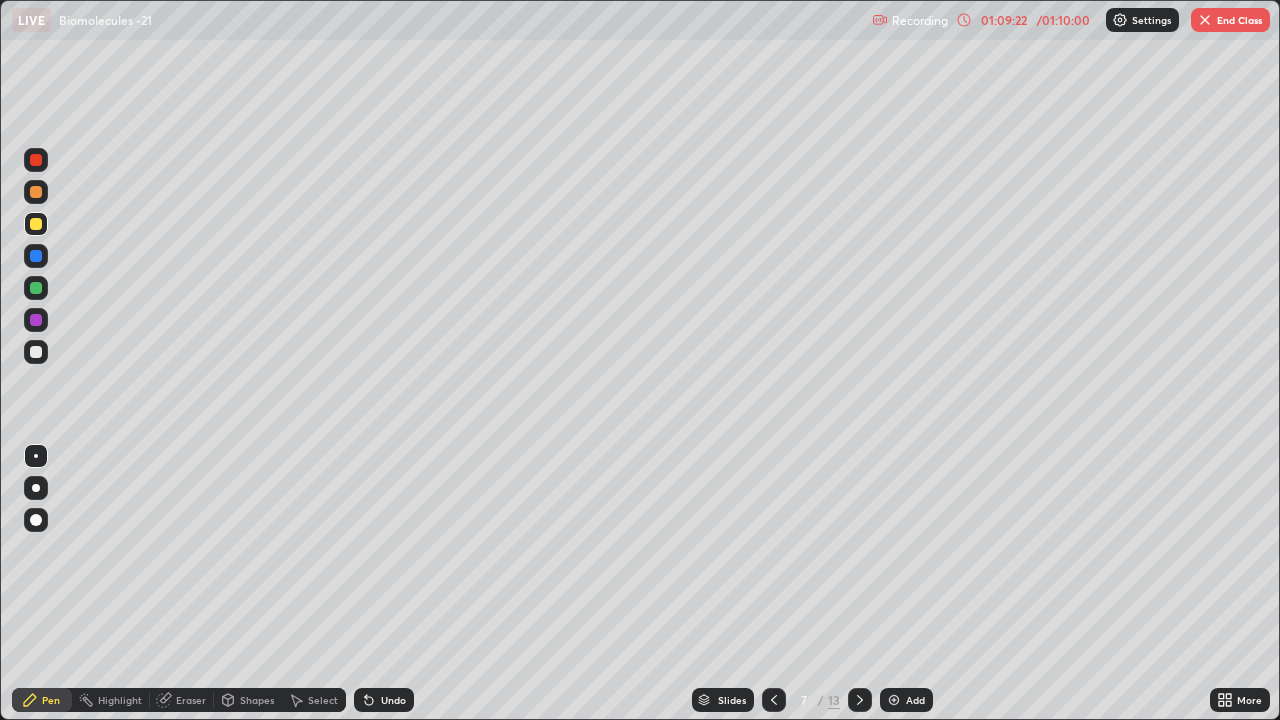 click 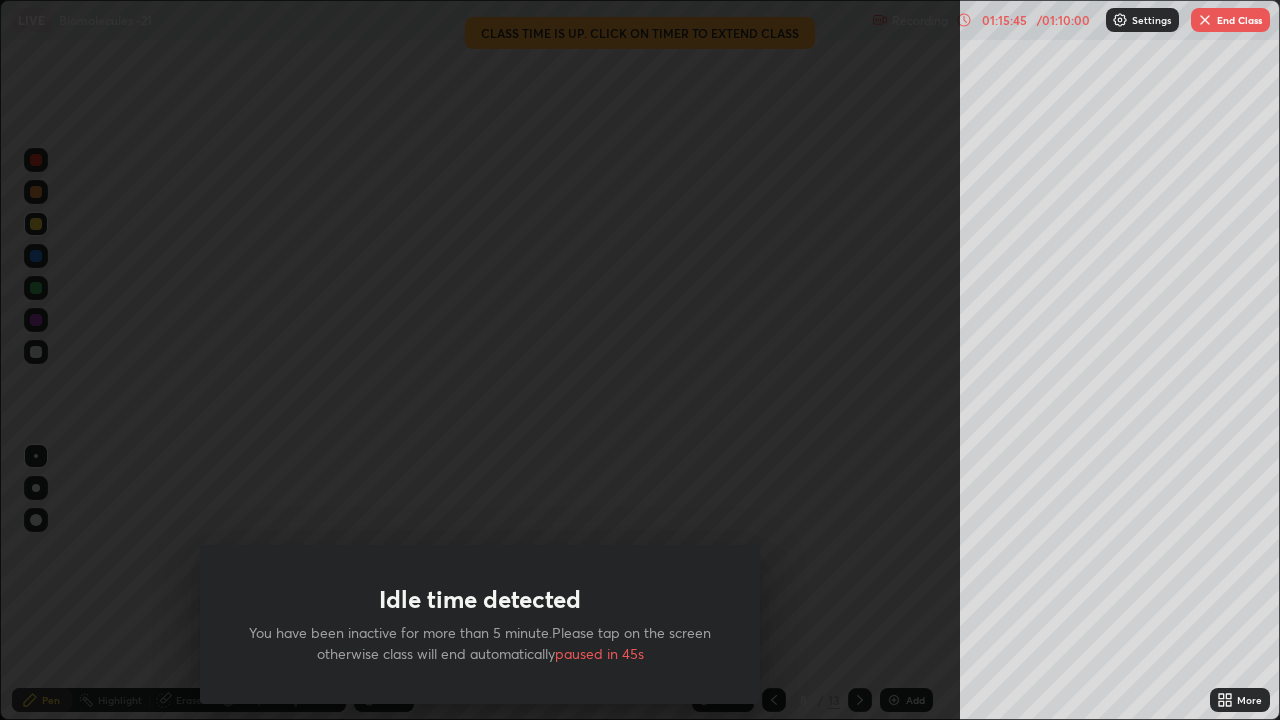 click on "Idle time detected You have been inactive for more than 5 minute.Please tap on the screen otherwise class will end automatically  paused in 45s" at bounding box center [480, 360] 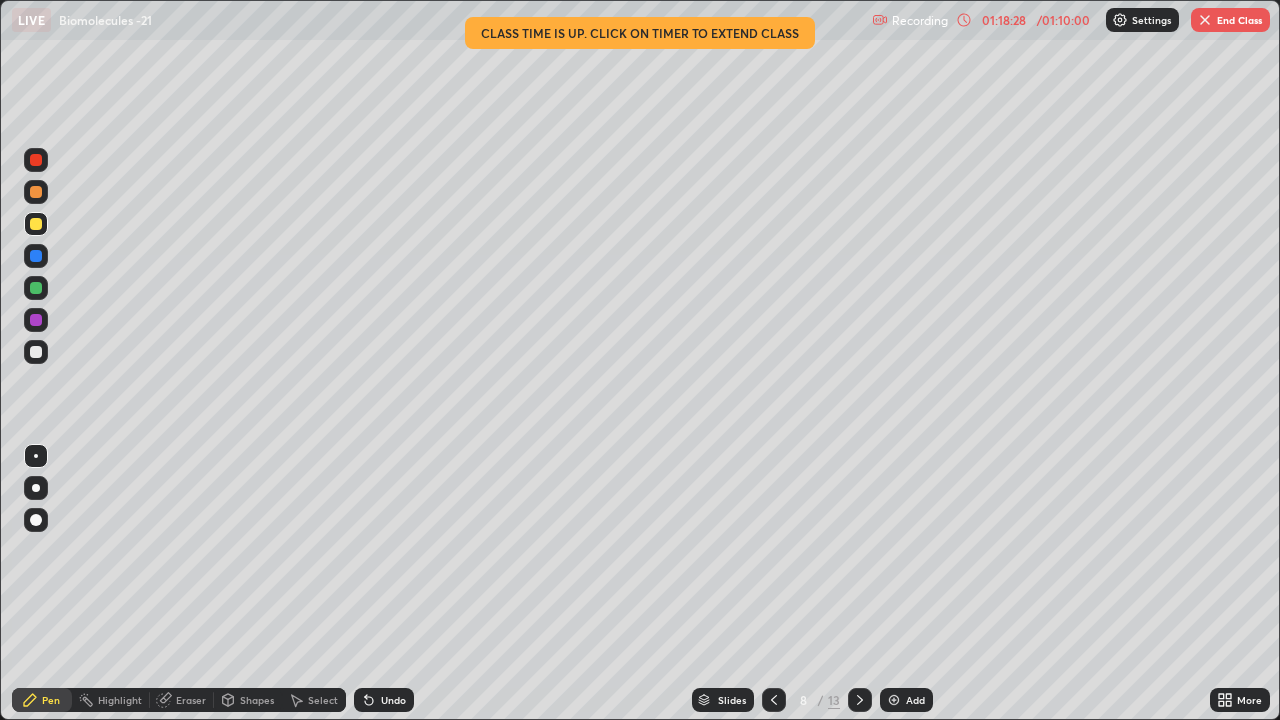 click on "End Class" at bounding box center (1230, 20) 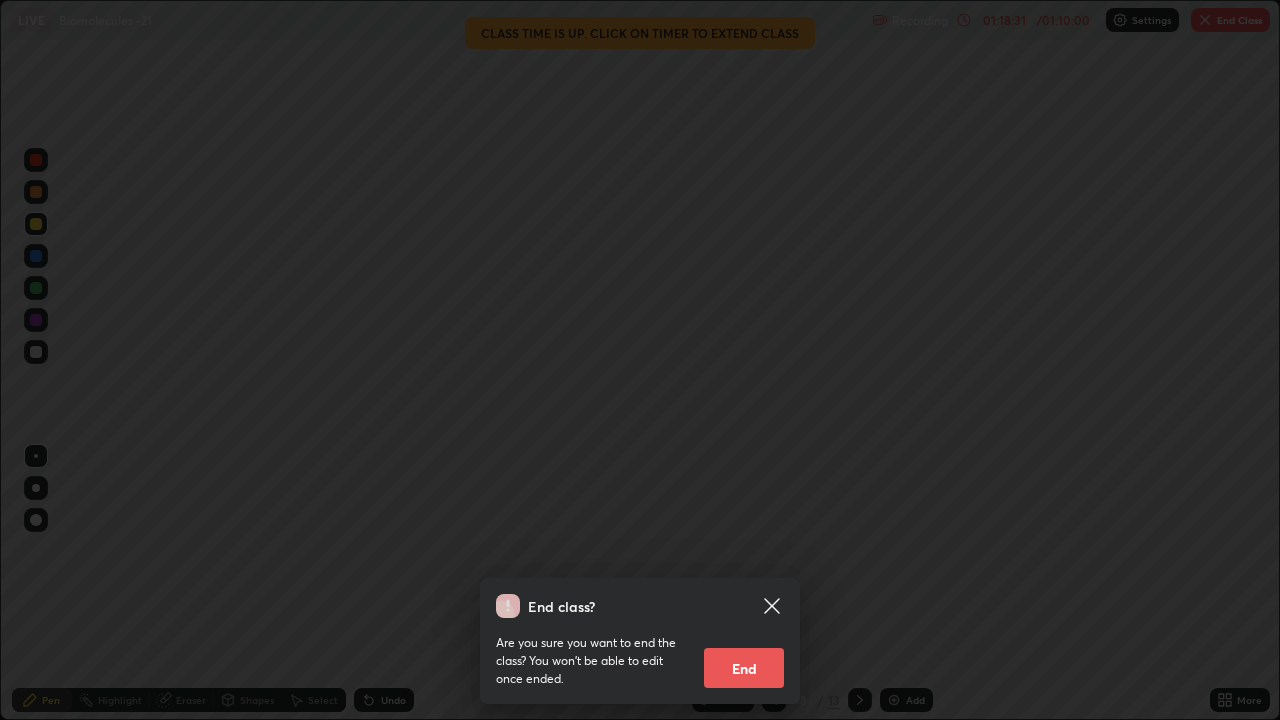 click on "End" at bounding box center (744, 668) 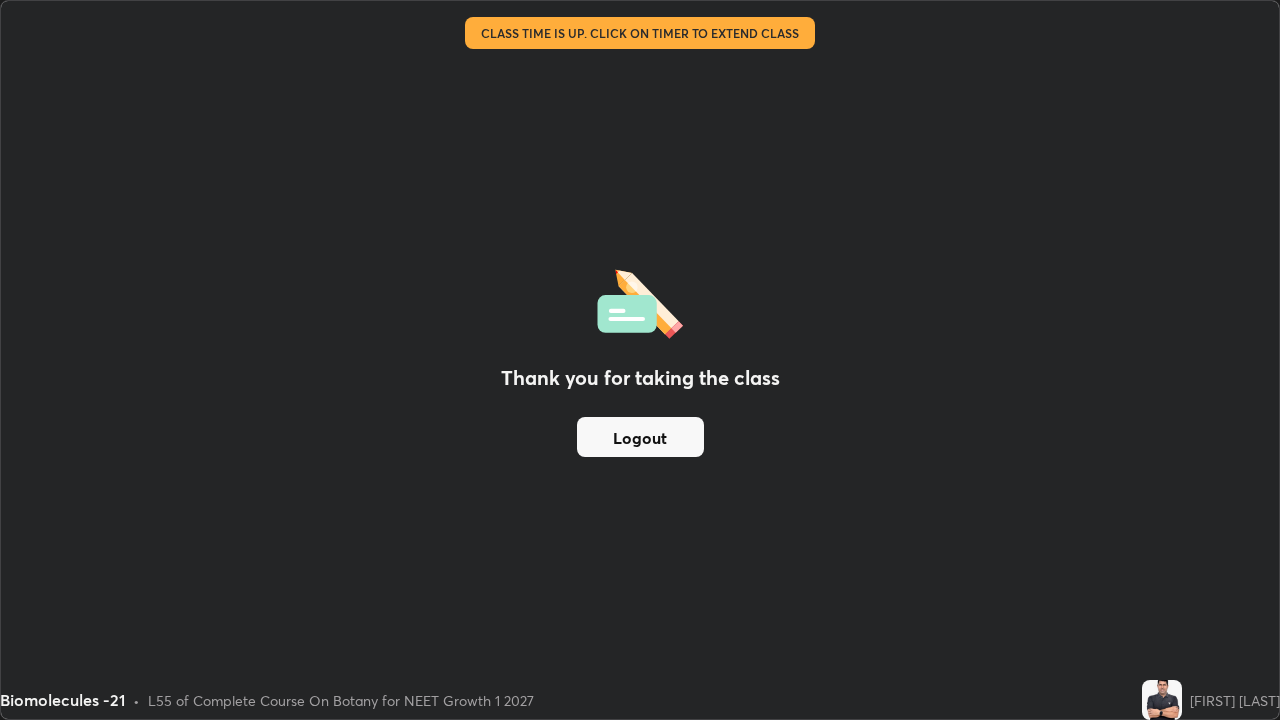 click on "Logout" at bounding box center [640, 437] 